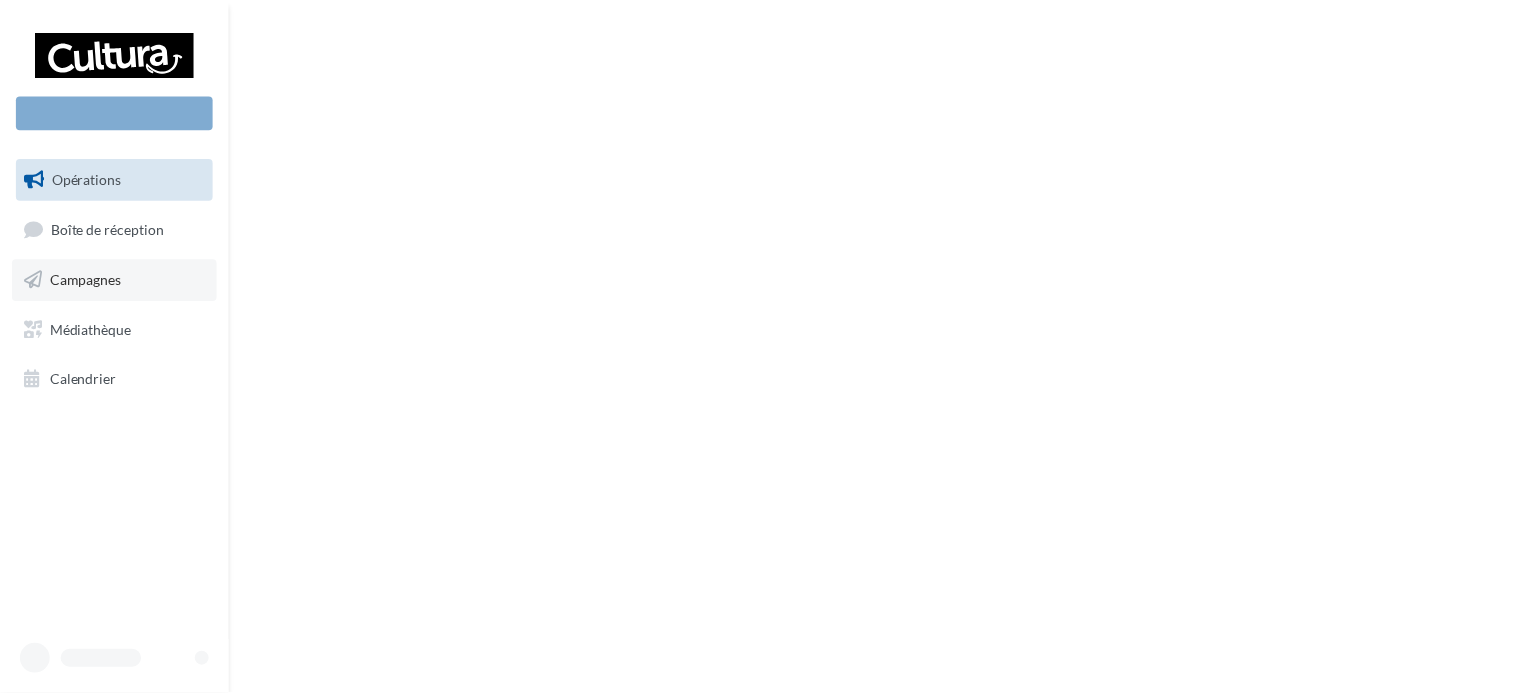 scroll, scrollTop: 0, scrollLeft: 0, axis: both 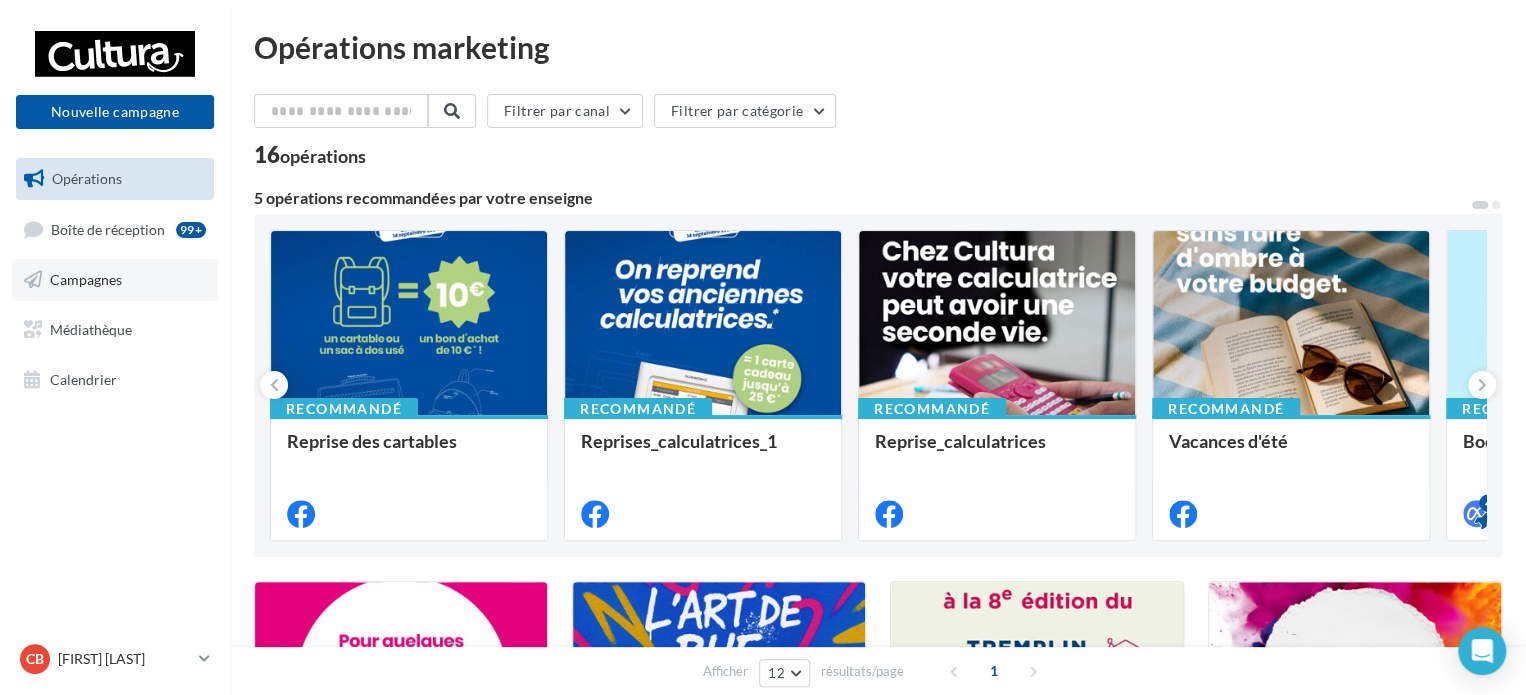 click on "Campagnes" at bounding box center [115, 280] 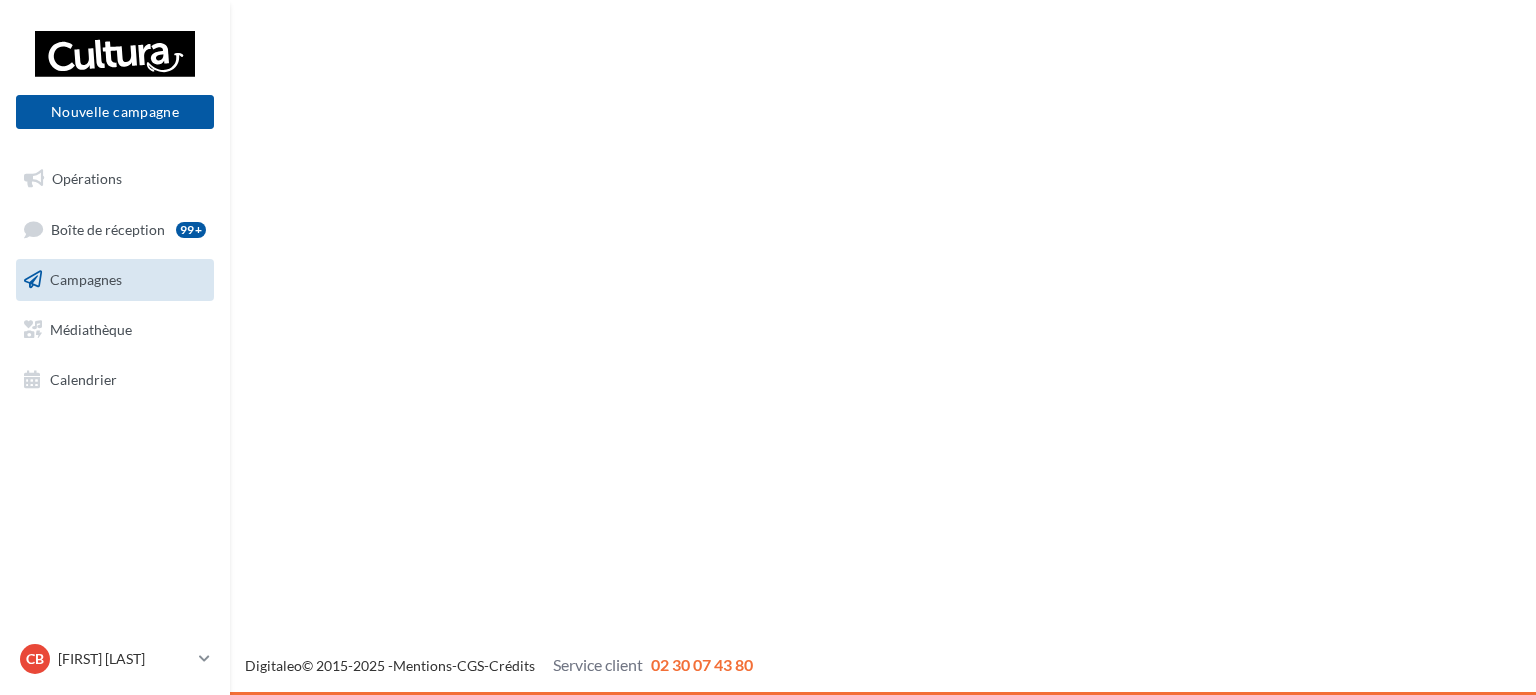 scroll, scrollTop: 0, scrollLeft: 0, axis: both 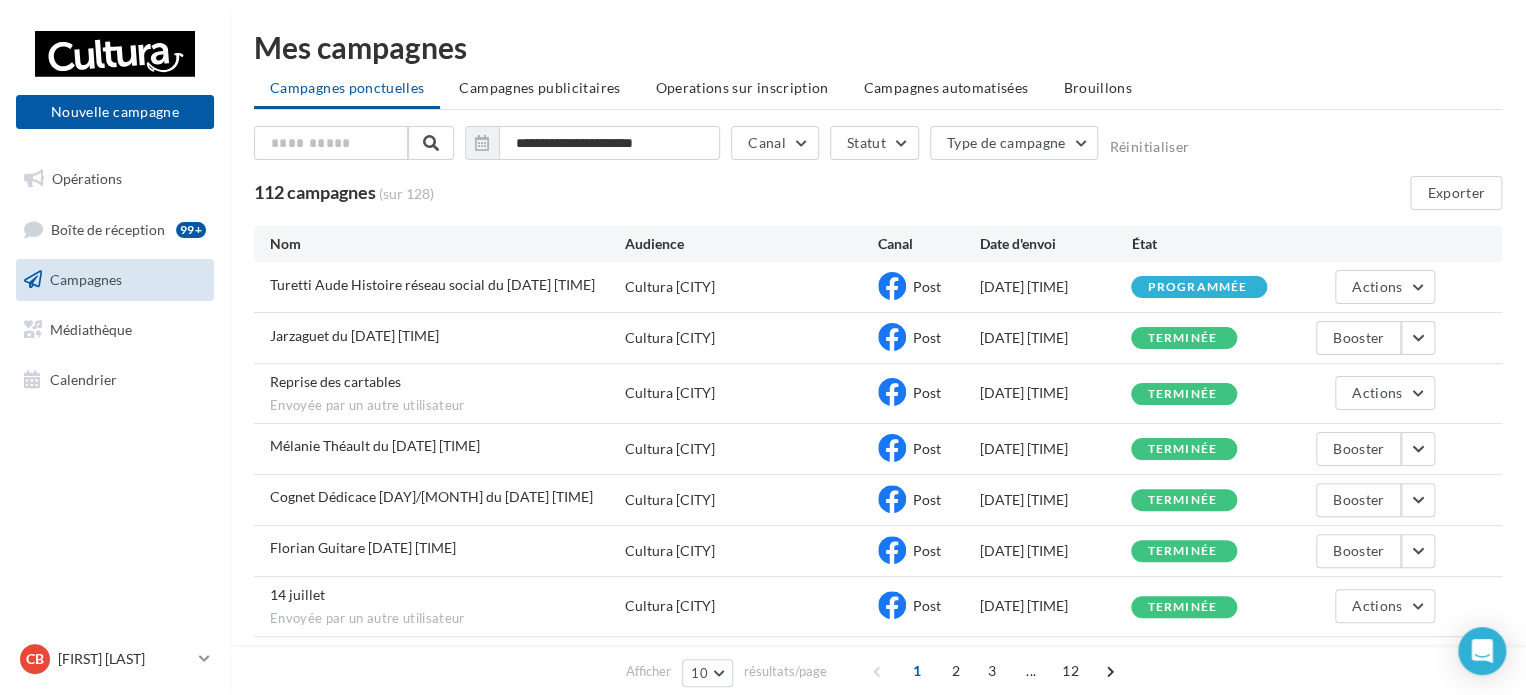 click on "Campagnes ponctuelles
Campagnes publicitaires
Operations sur inscription
Campagnes automatisées
Brouillons" at bounding box center [878, 90] 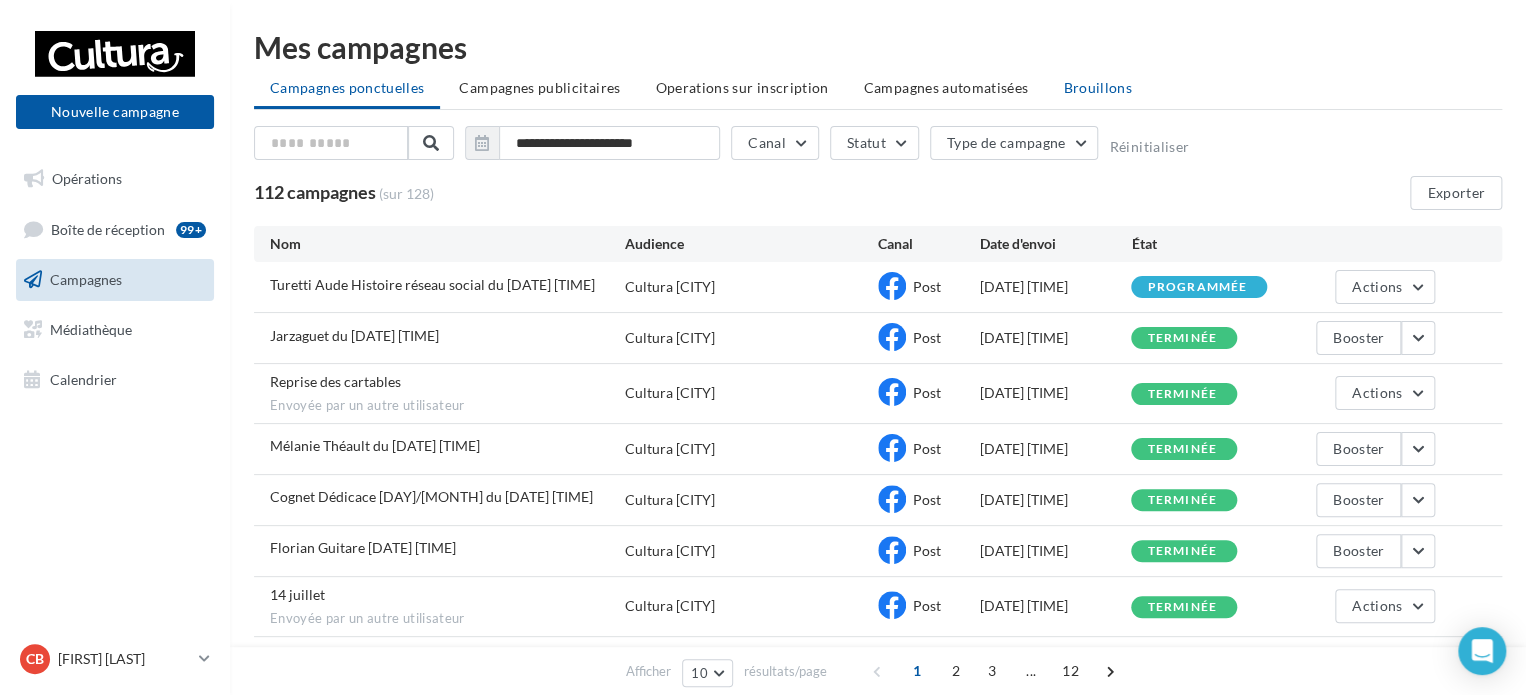 click on "Brouillons" at bounding box center (1097, 87) 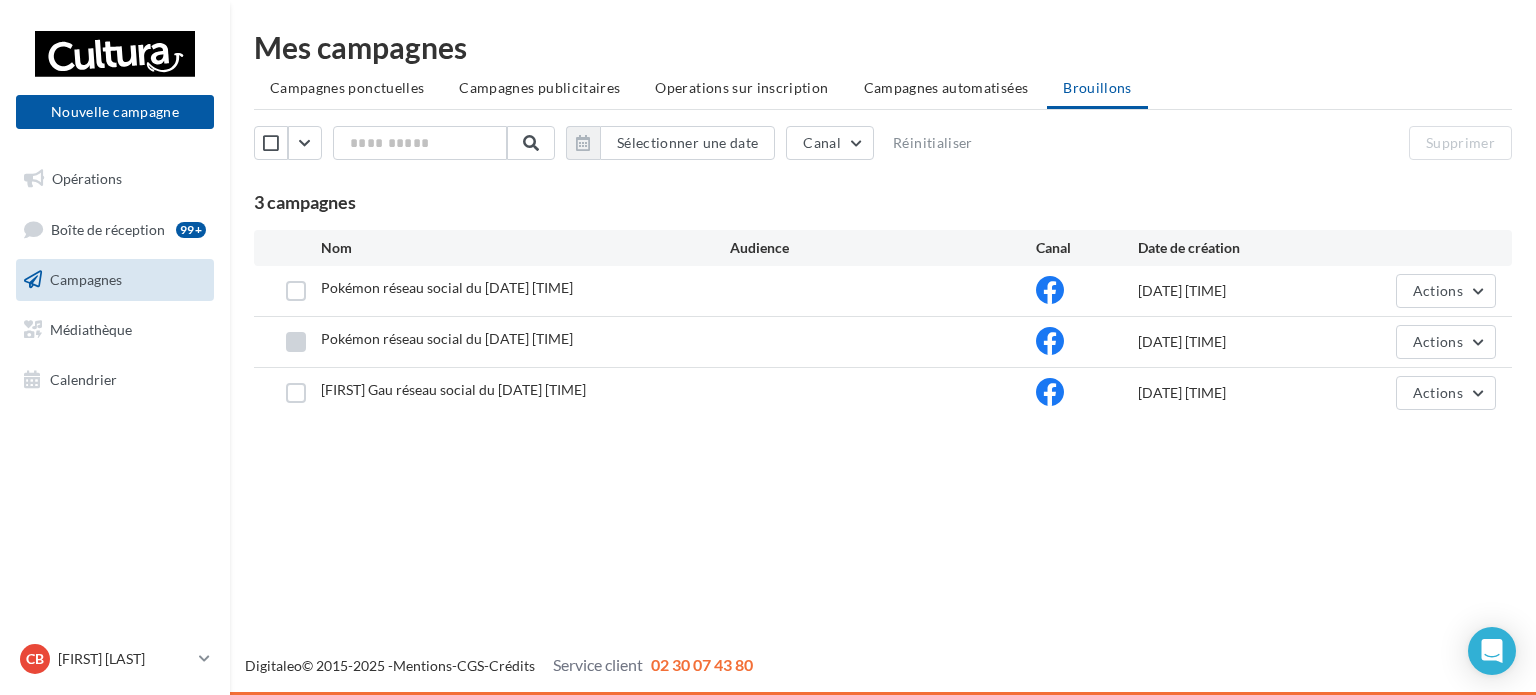 click at bounding box center [296, 342] 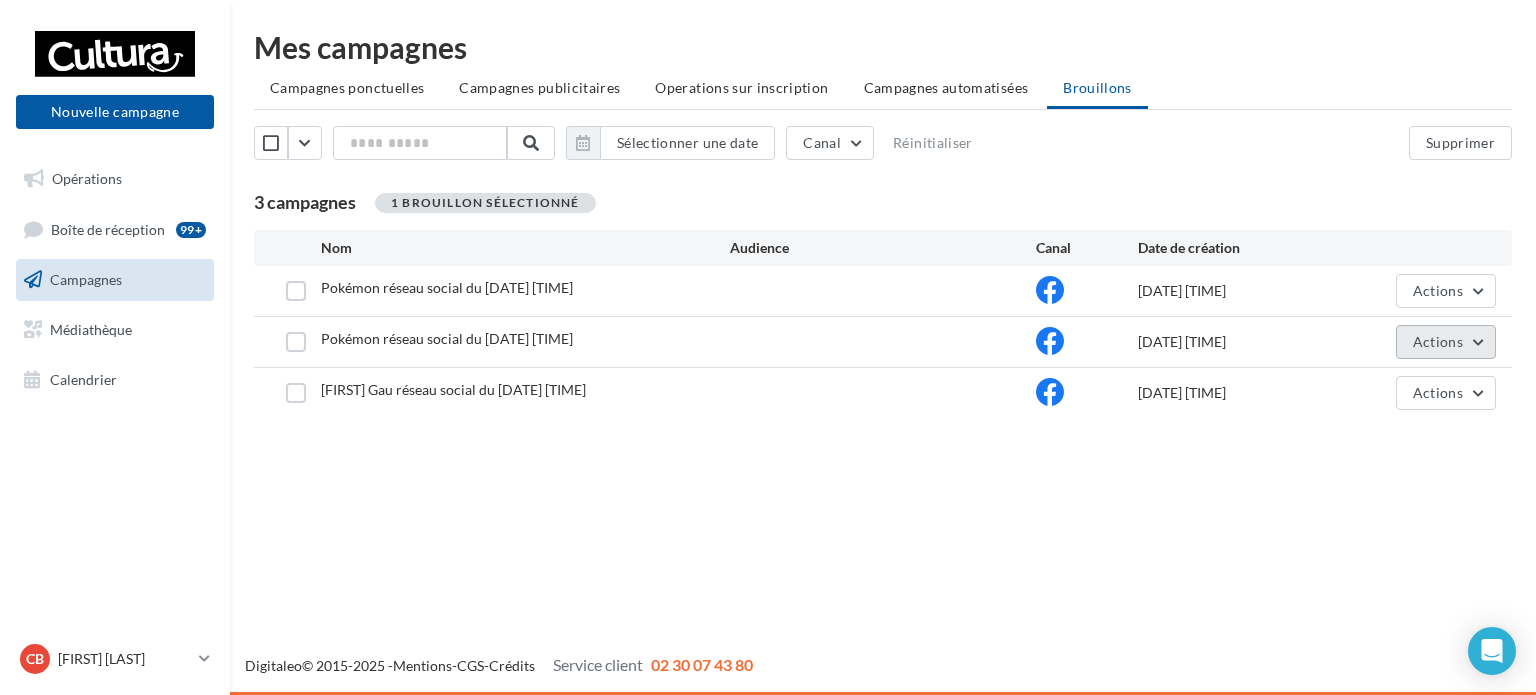 click on "Actions" at bounding box center [1438, 341] 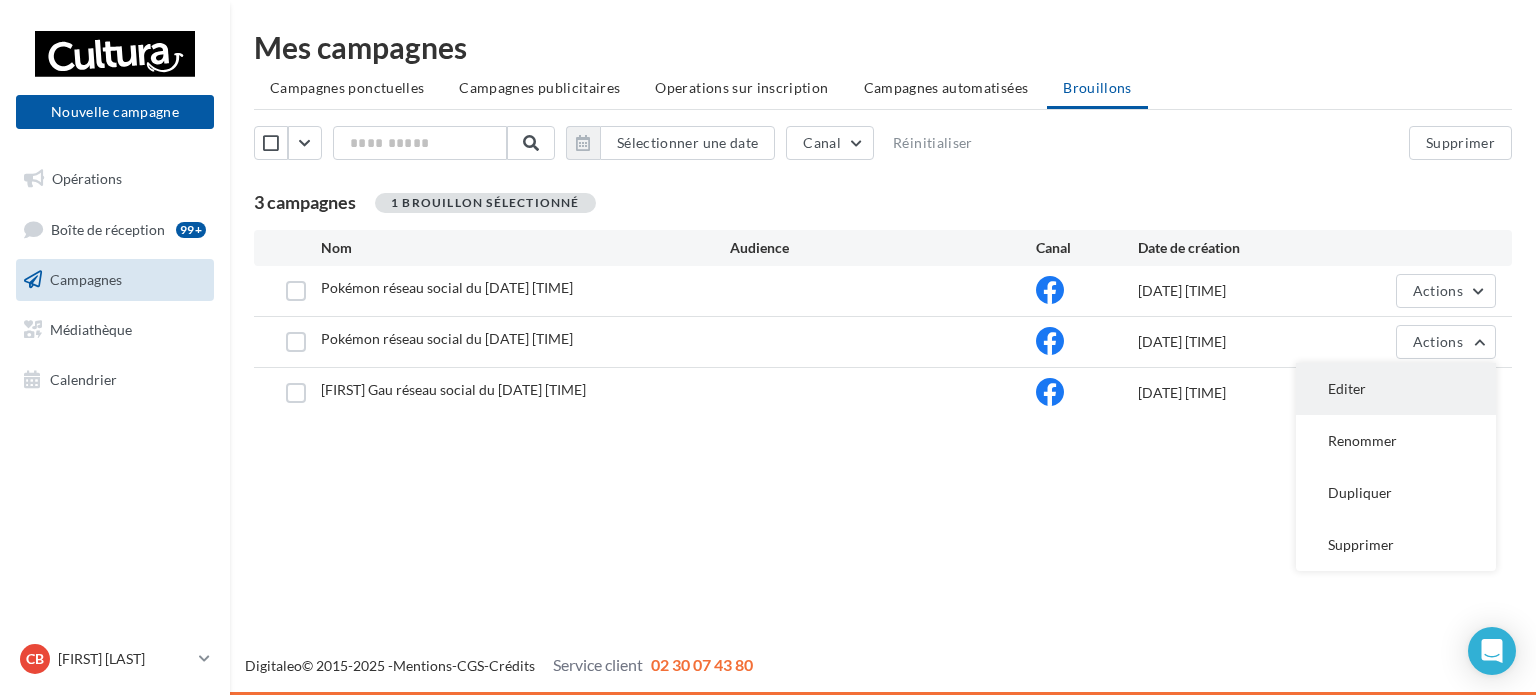 click on "Editer" at bounding box center [1396, 389] 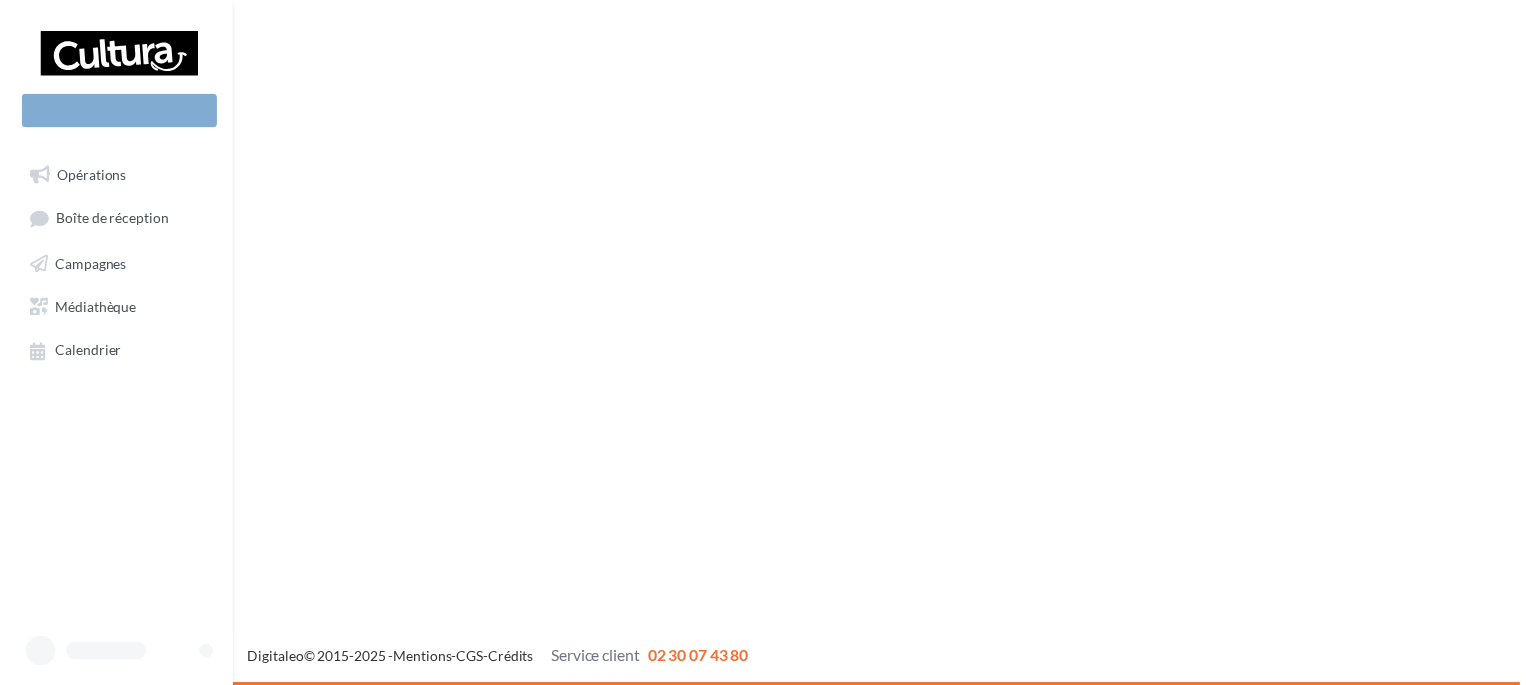 scroll, scrollTop: 0, scrollLeft: 0, axis: both 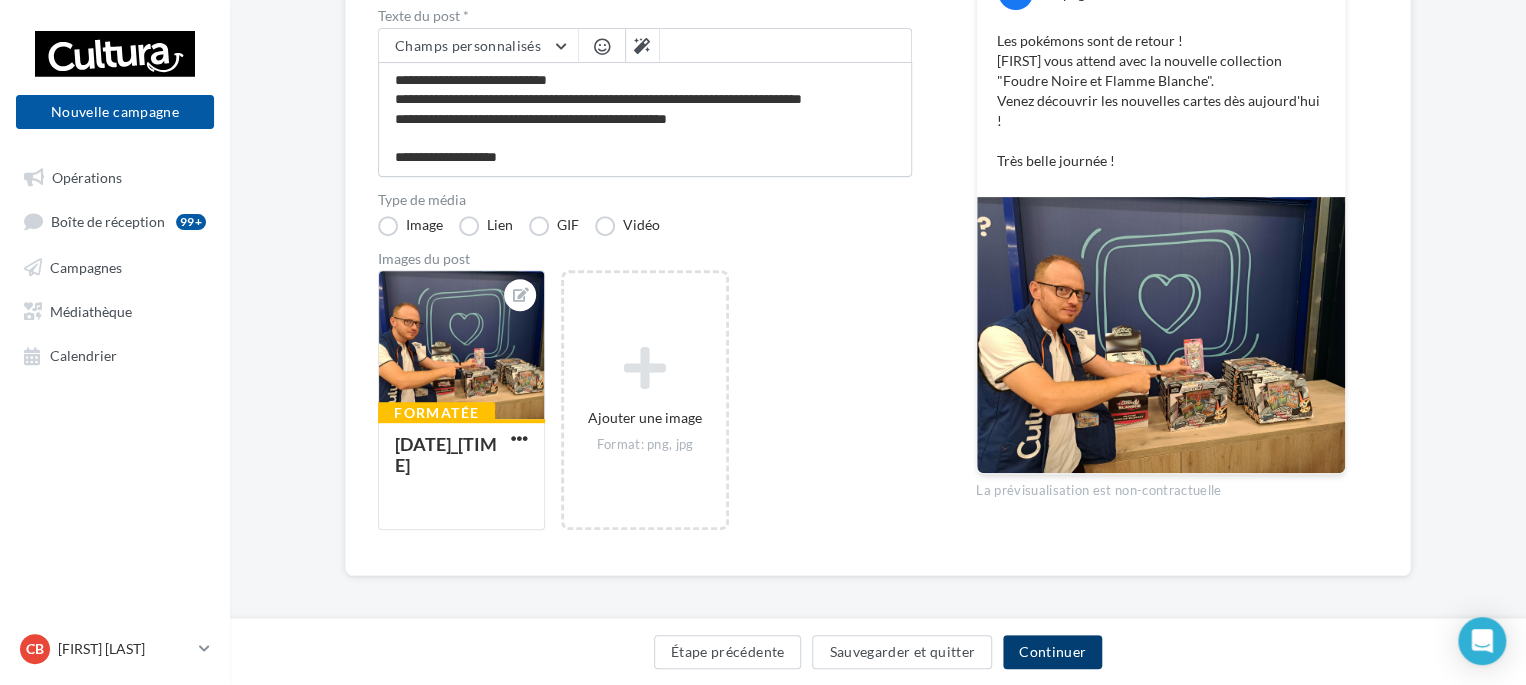click on "Continuer" at bounding box center [1052, 652] 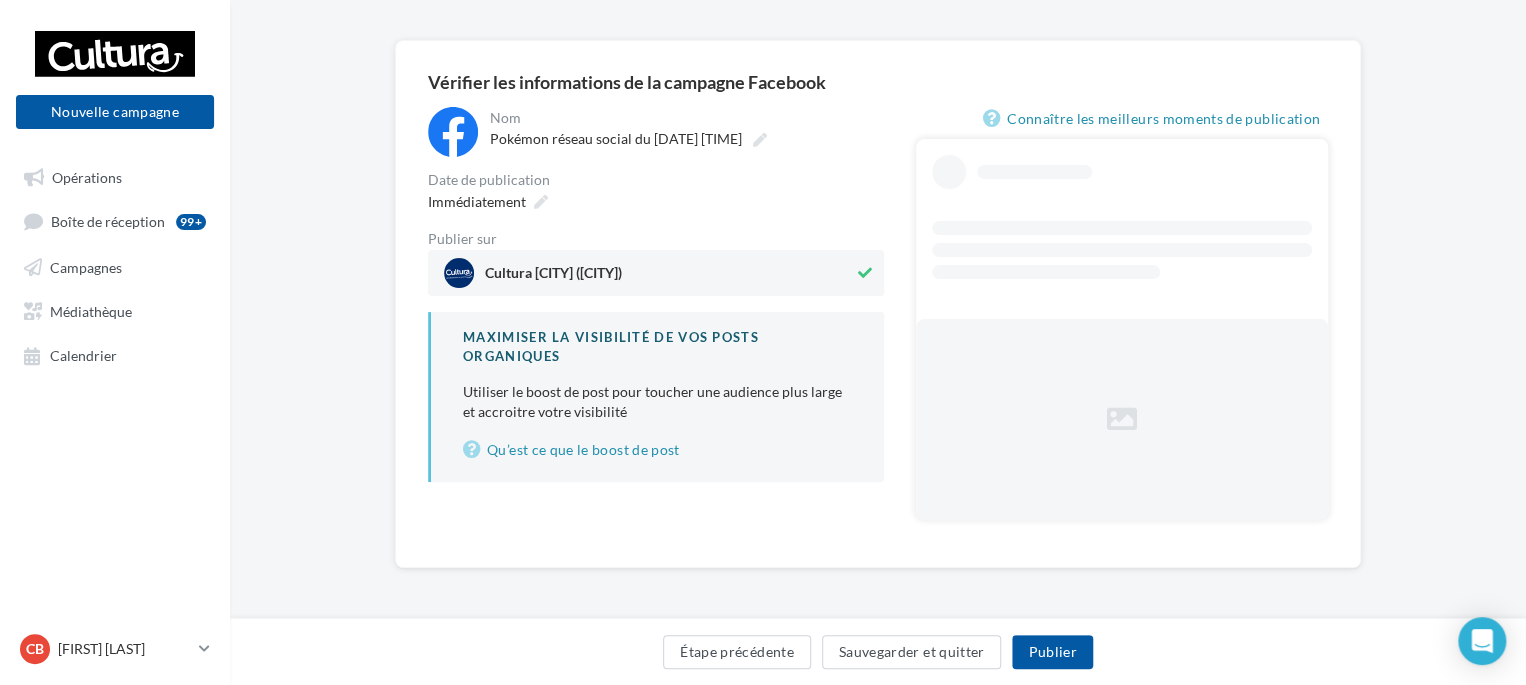 scroll, scrollTop: 75, scrollLeft: 0, axis: vertical 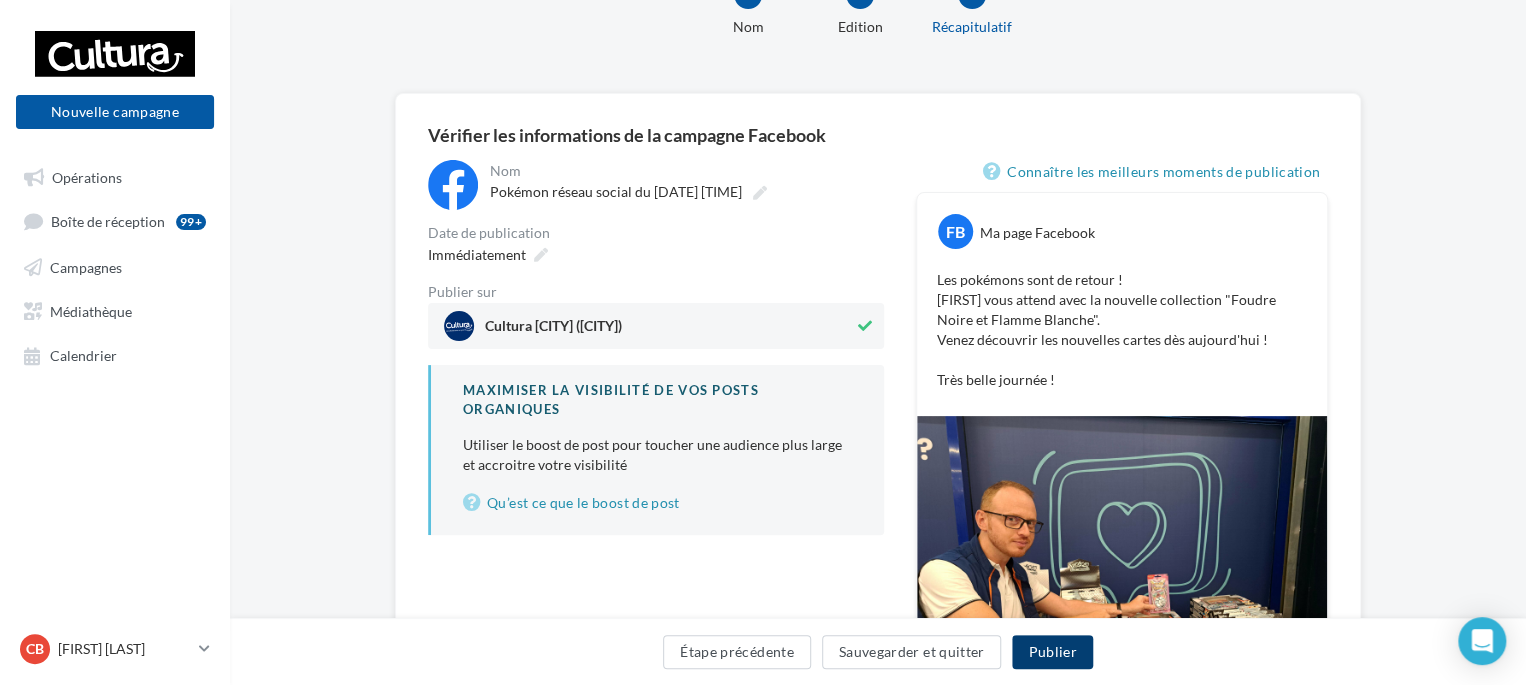 click on "Publier" at bounding box center (1052, 652) 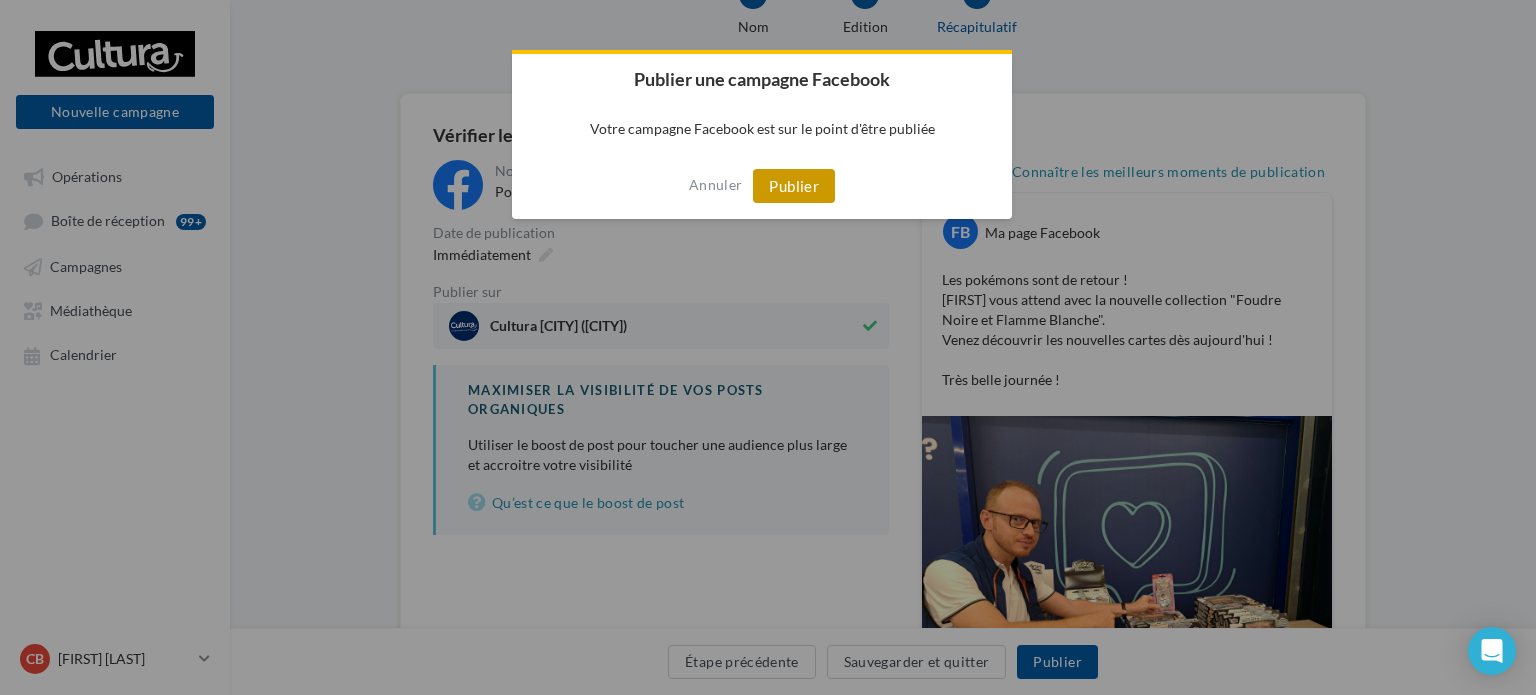 click on "Publier" at bounding box center [794, 186] 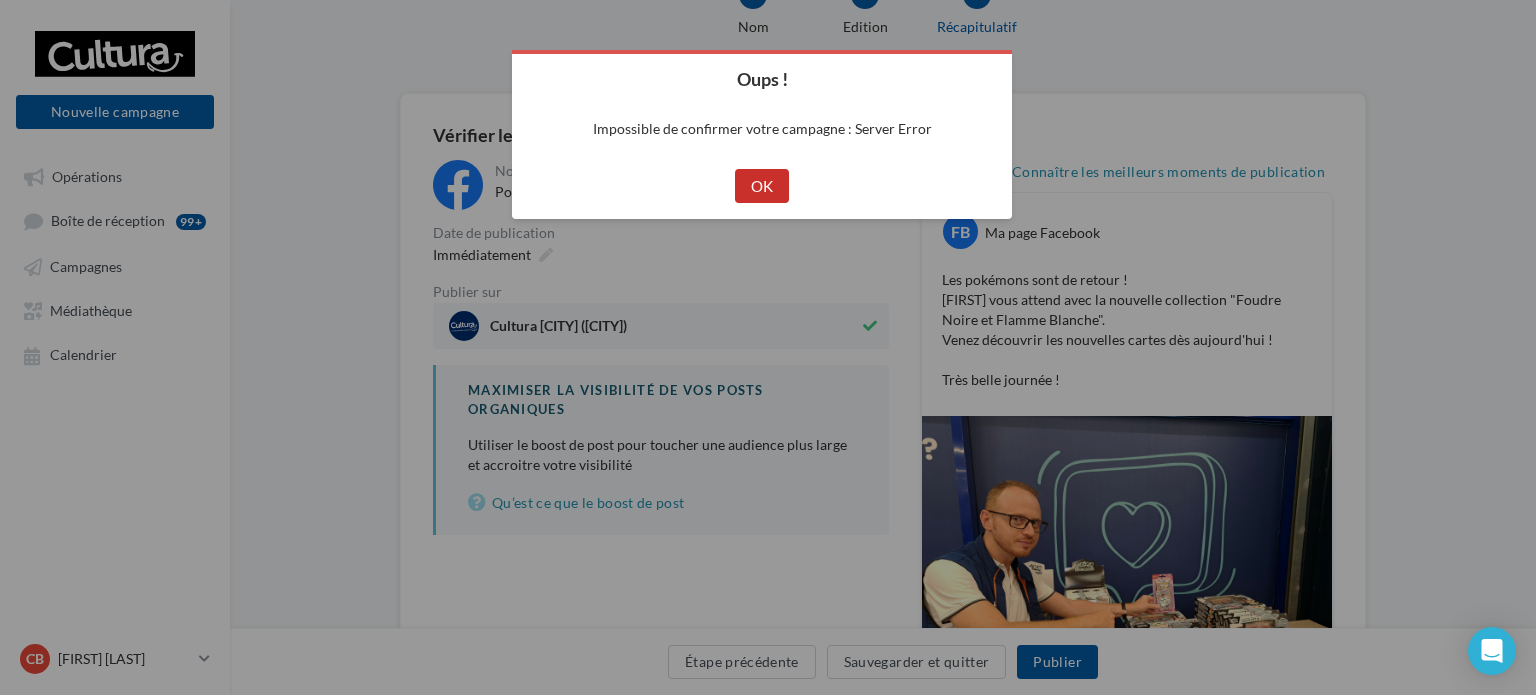 click on "OK" at bounding box center [762, 186] 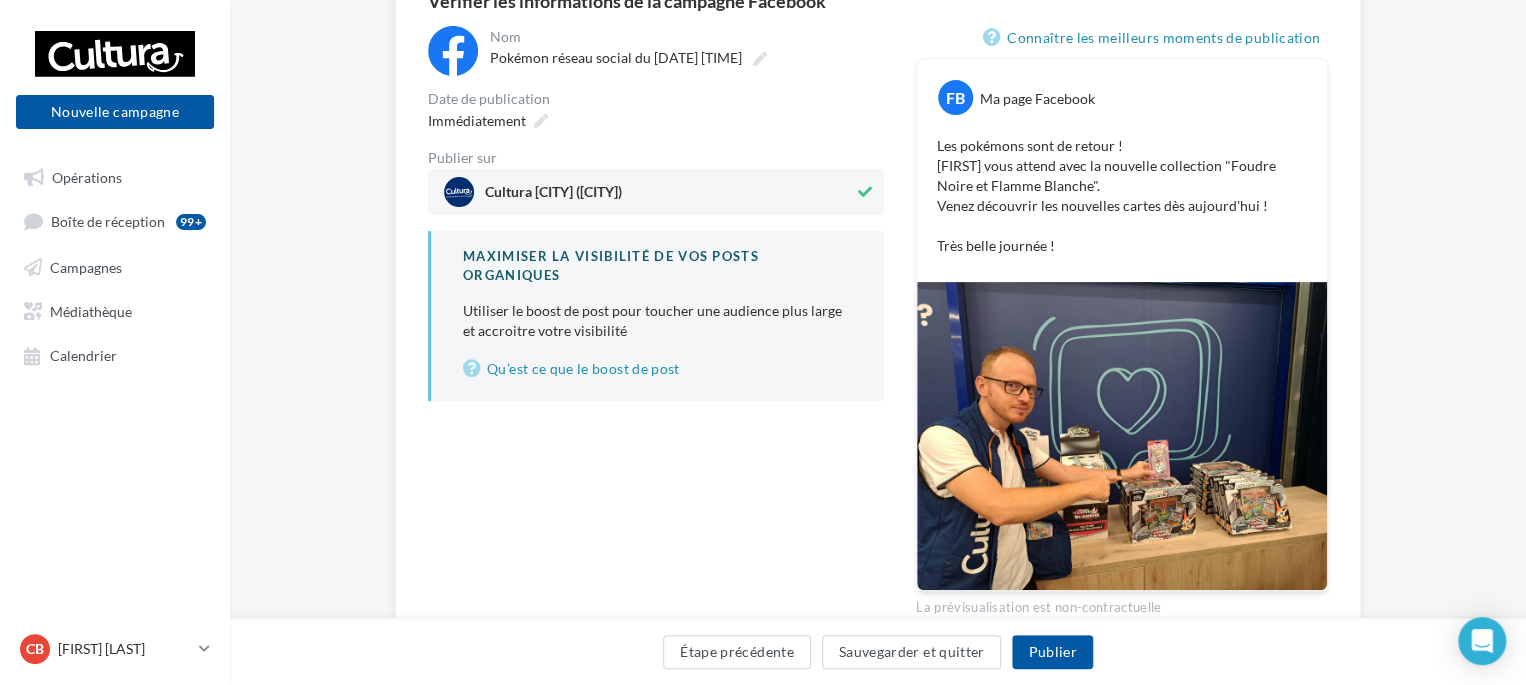 scroll, scrollTop: 175, scrollLeft: 0, axis: vertical 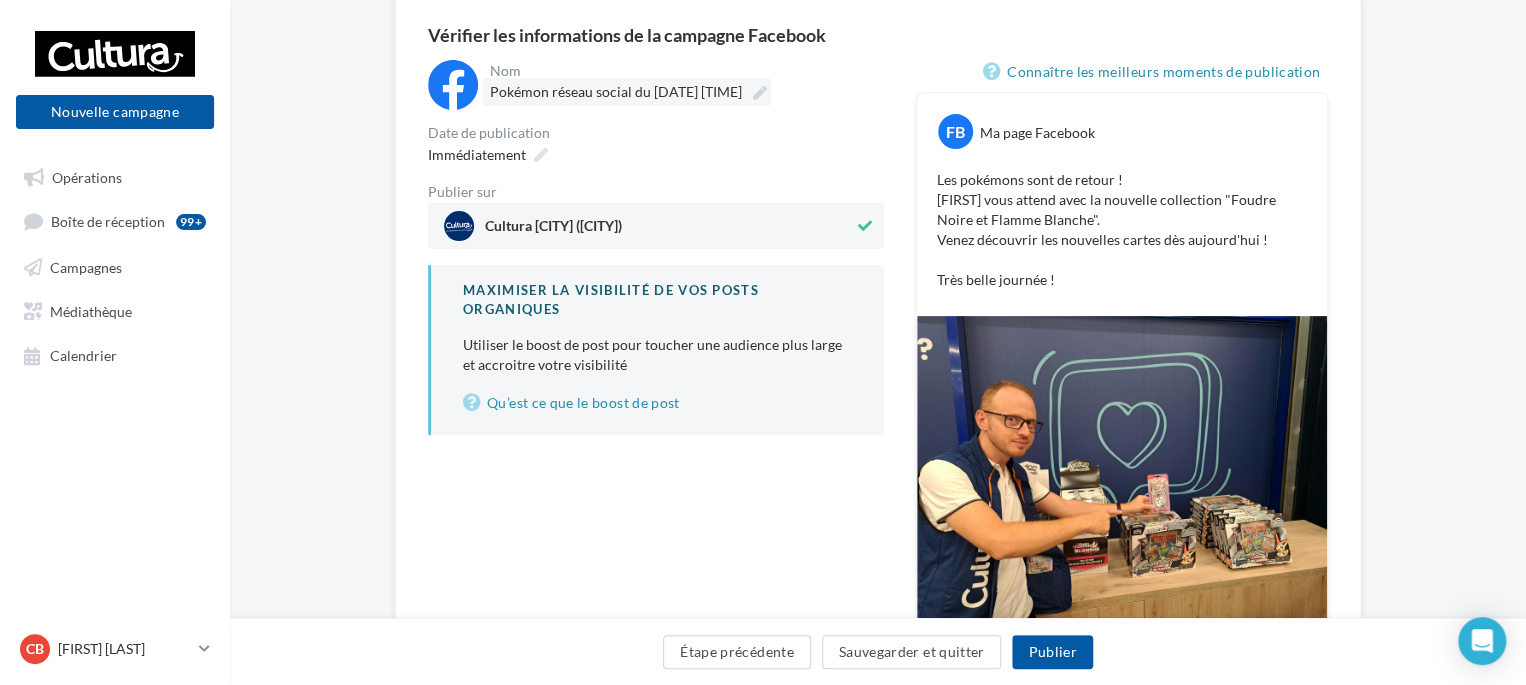 click on "Pokémon réseau social du 01-08-2025 14:32" at bounding box center (626, 92) 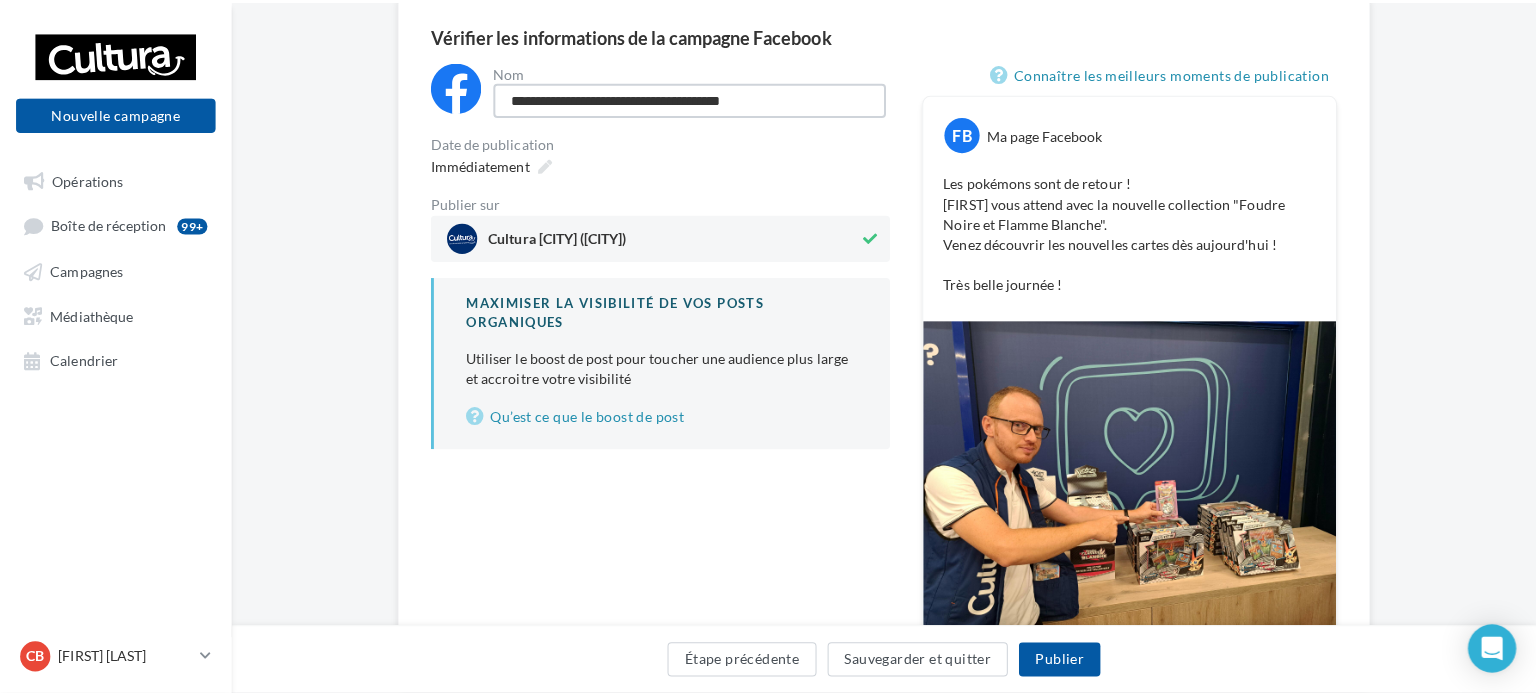 scroll, scrollTop: 0, scrollLeft: 0, axis: both 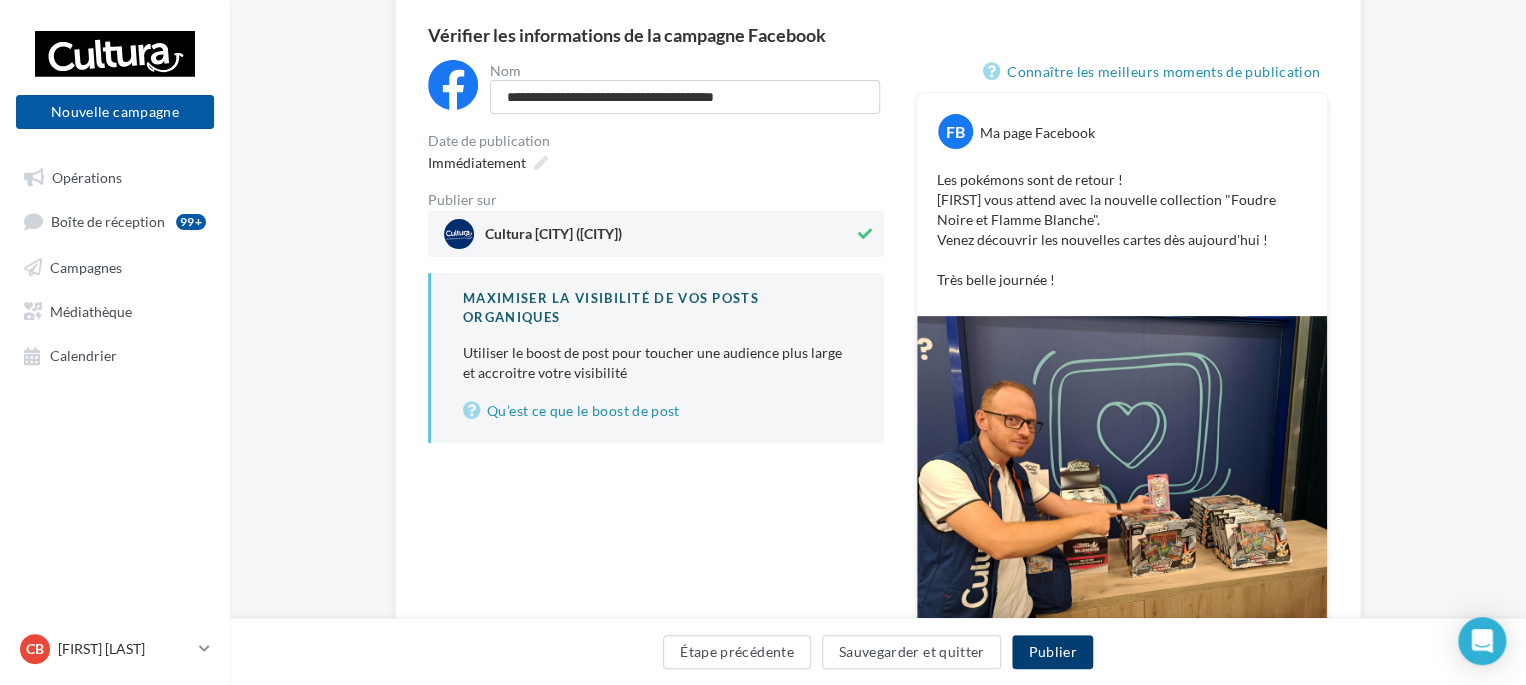 click on "Publier" at bounding box center (1052, 652) 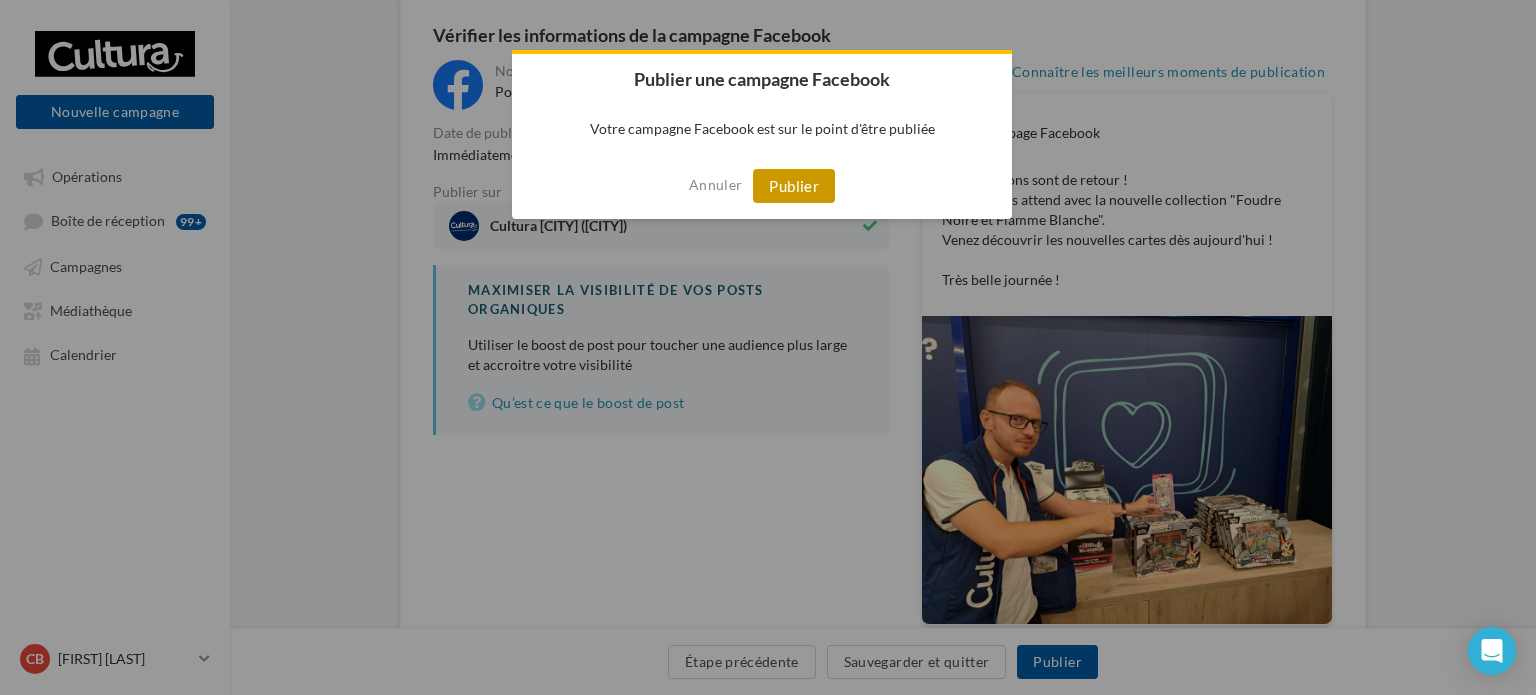 click on "Publier" at bounding box center (794, 186) 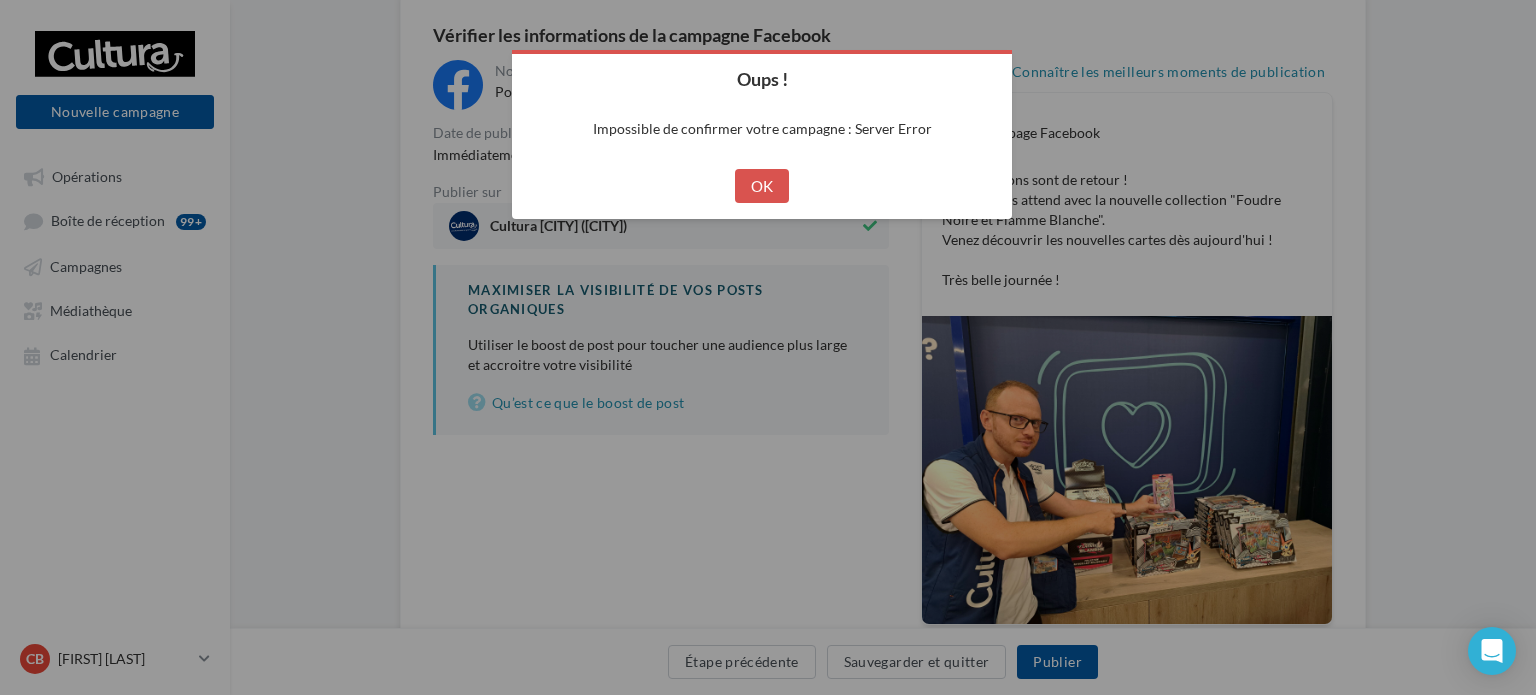 drag, startPoint x: 1263, startPoint y: 170, endPoint x: 1418, endPoint y: 198, distance: 157.50873 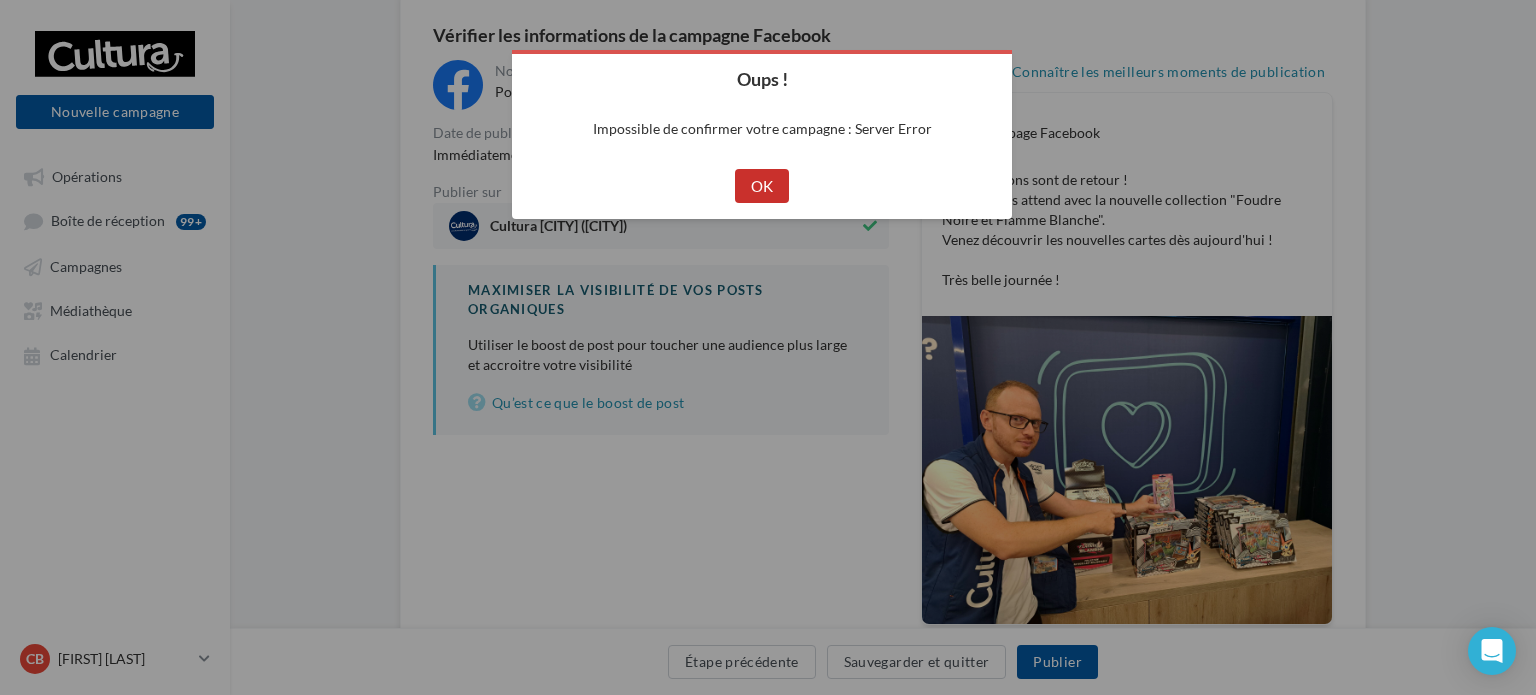 drag, startPoint x: 840, startPoint y: 198, endPoint x: 753, endPoint y: 177, distance: 89.498604 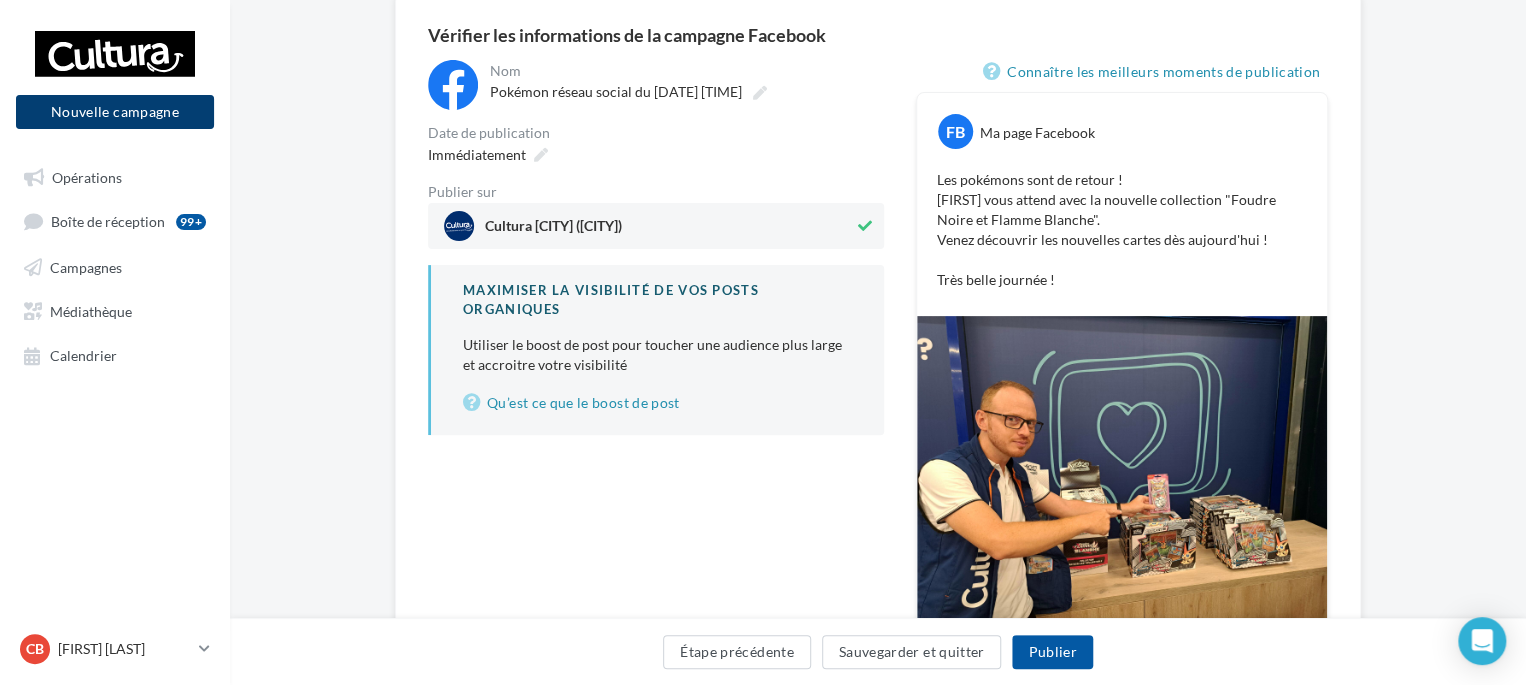 click on "Nouvelle campagne" at bounding box center (115, 112) 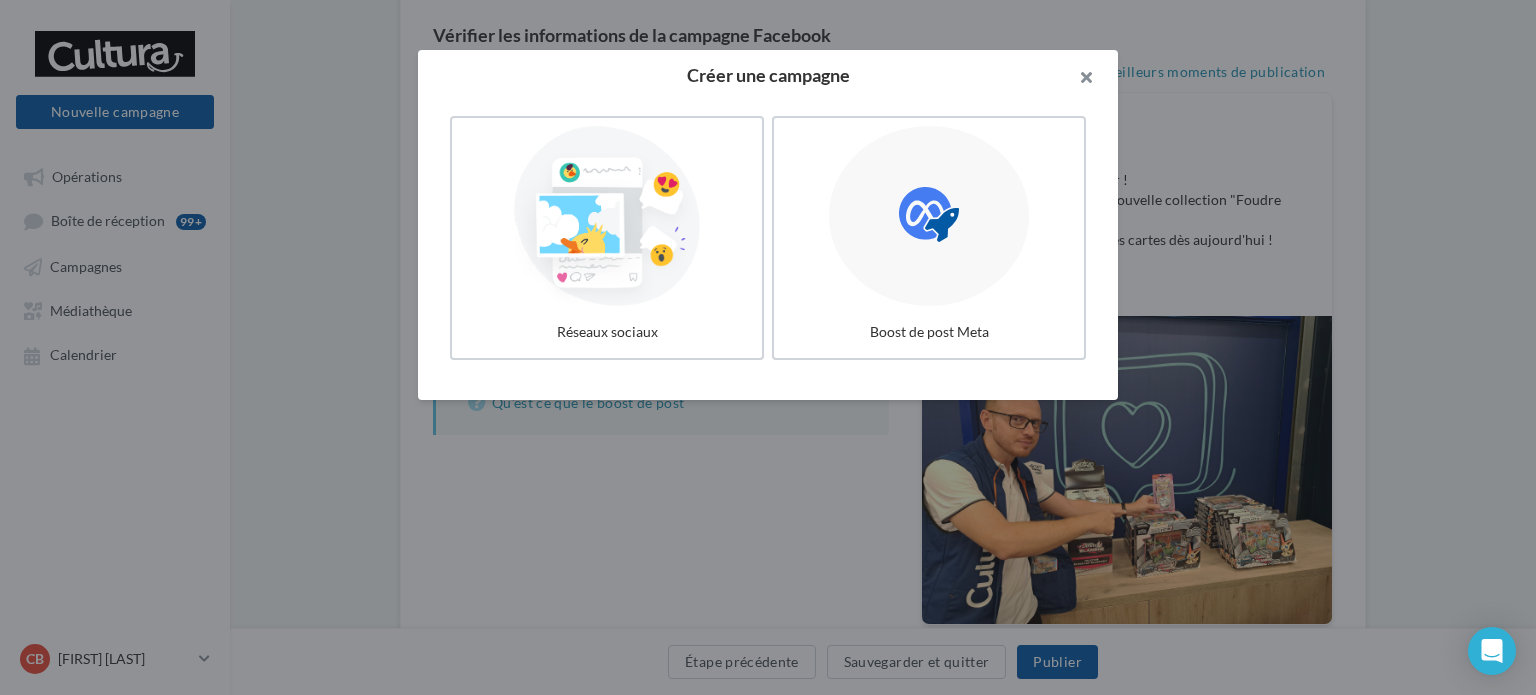 click at bounding box center (1078, 80) 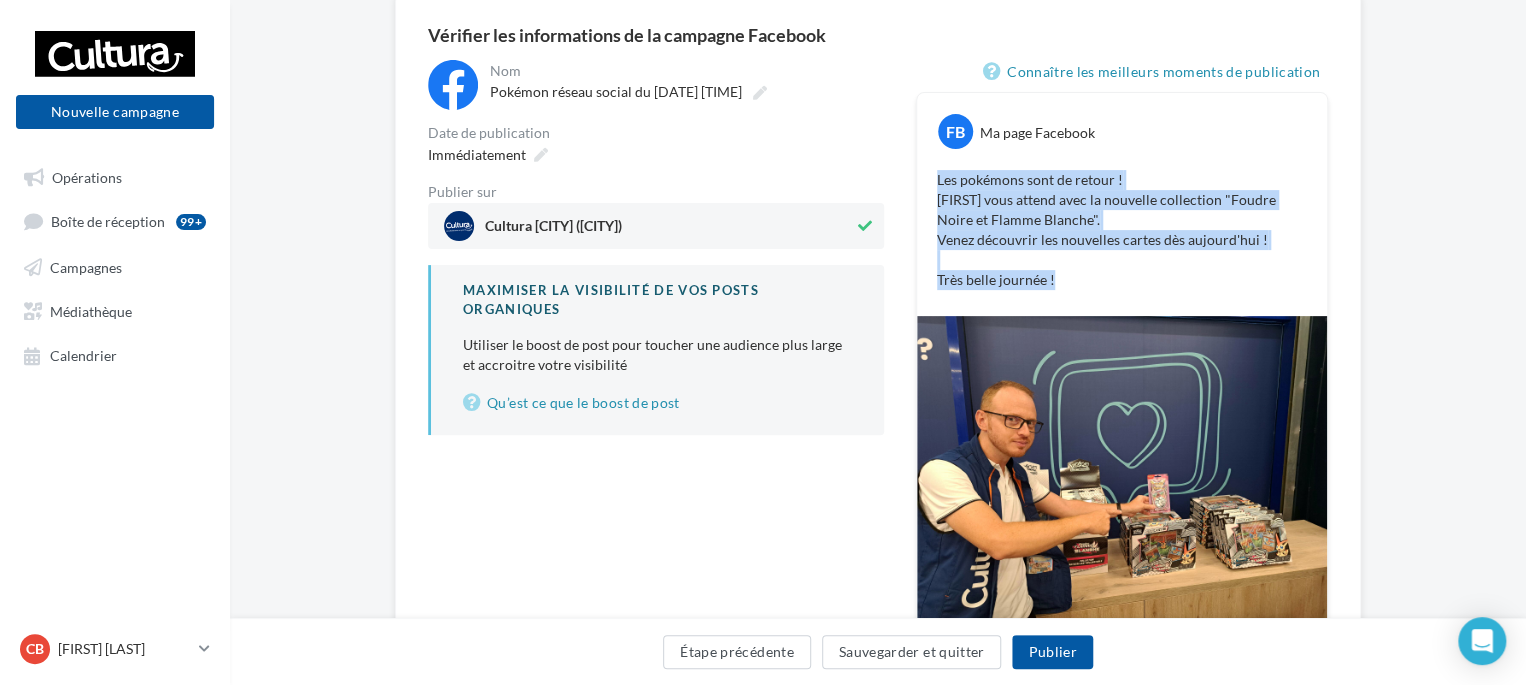 drag, startPoint x: 1060, startPoint y: 278, endPoint x: 921, endPoint y: 177, distance: 171.81967 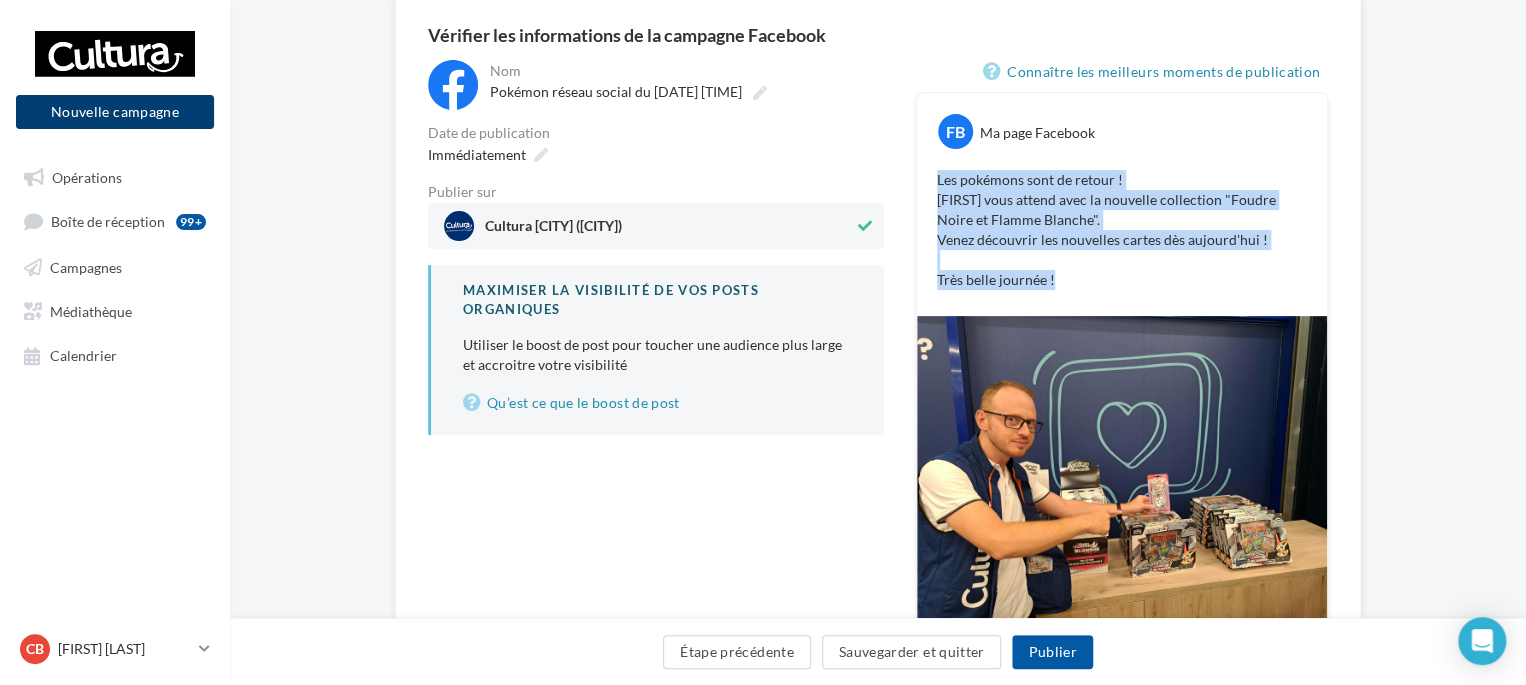 click on "Nouvelle campagne" at bounding box center (115, 112) 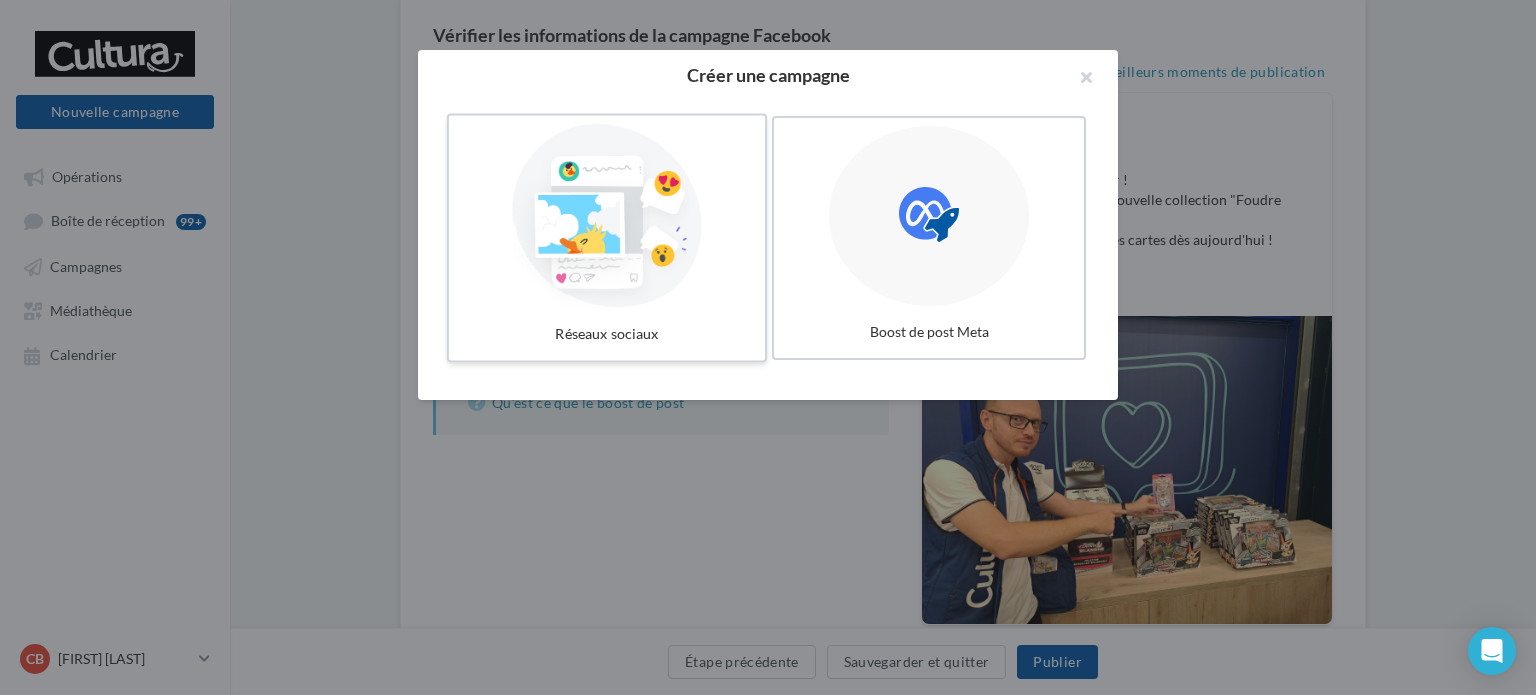 click at bounding box center [607, 216] 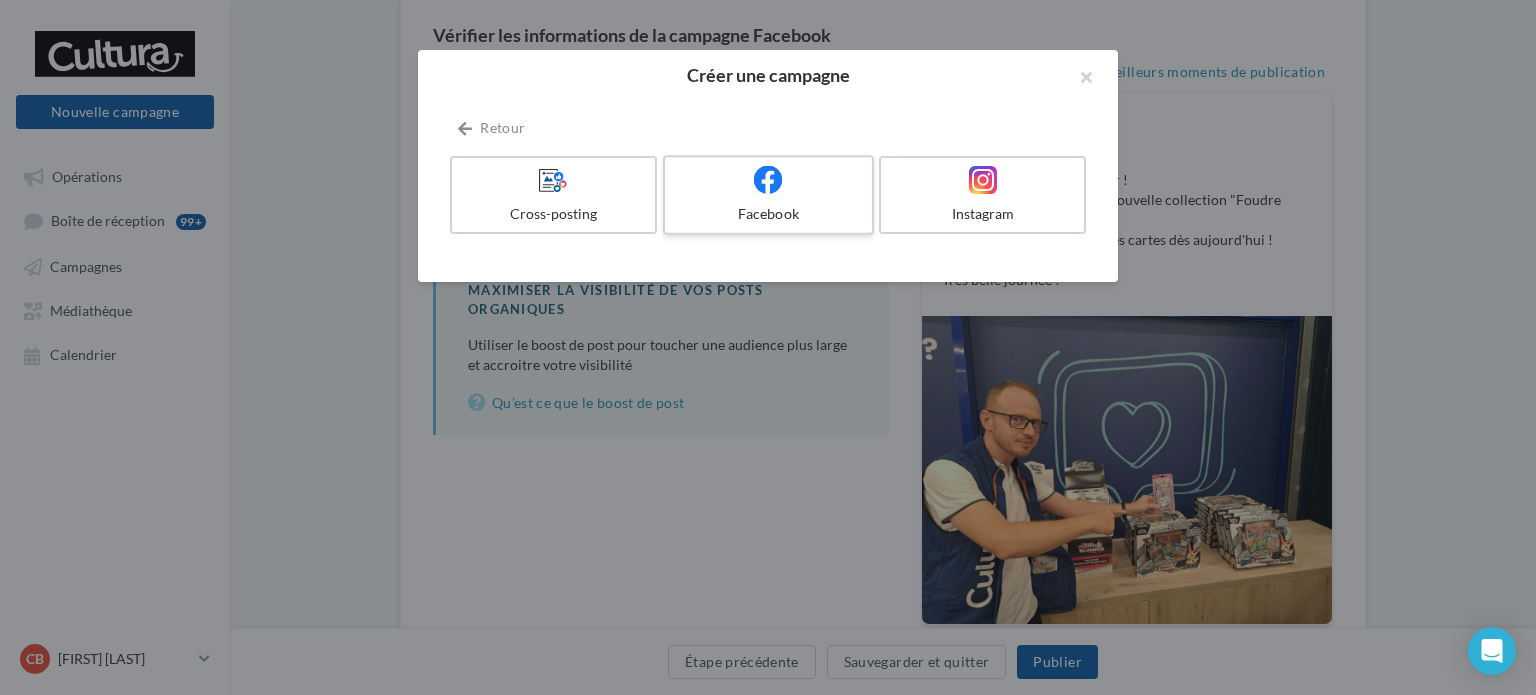 click on "Facebook" at bounding box center (768, 195) 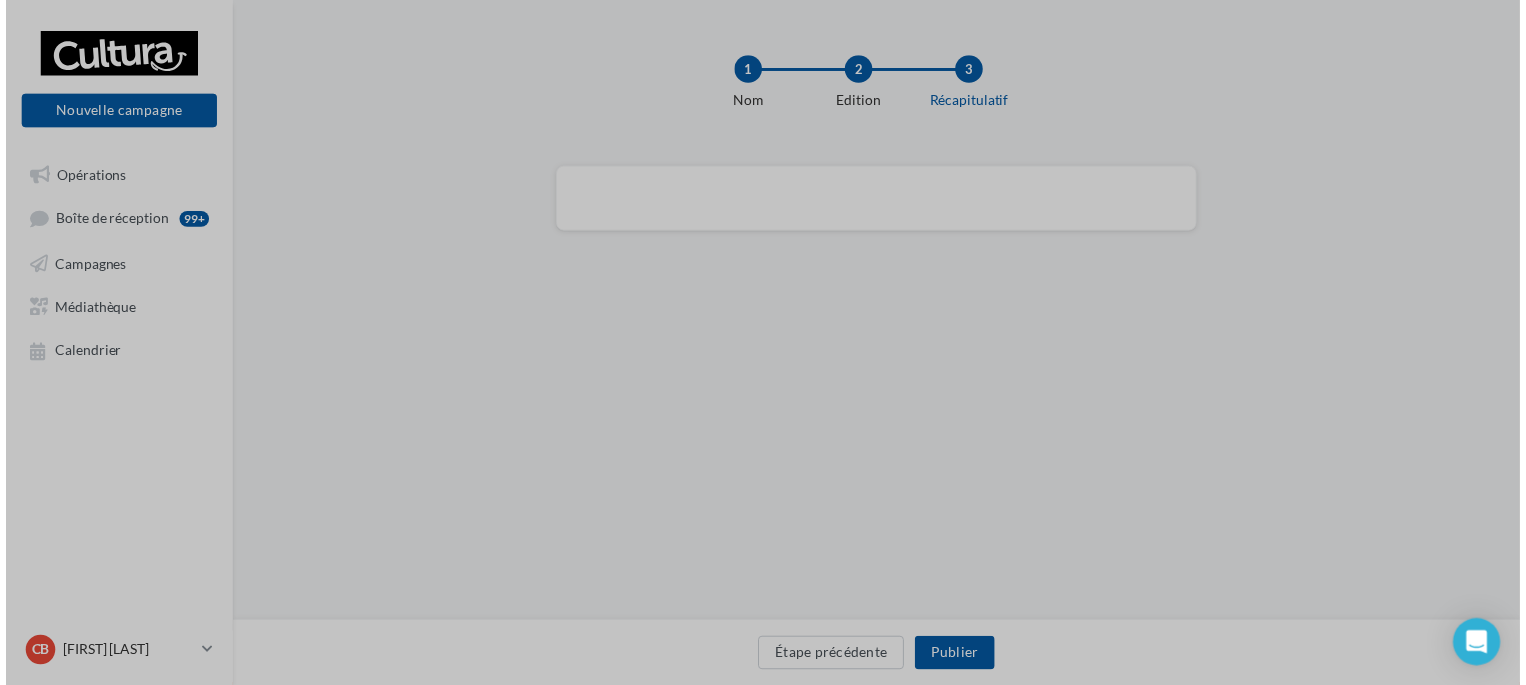 scroll, scrollTop: 0, scrollLeft: 0, axis: both 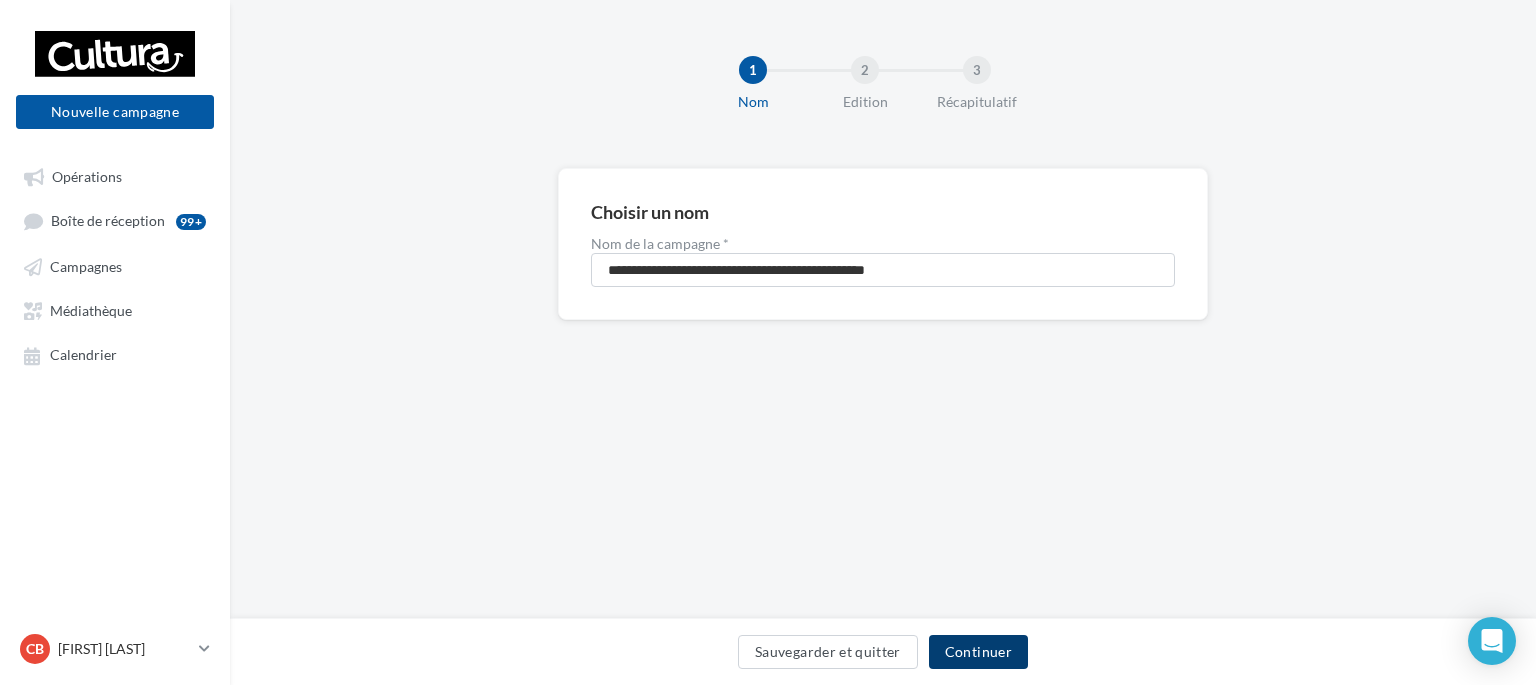 click on "Continuer" at bounding box center (978, 652) 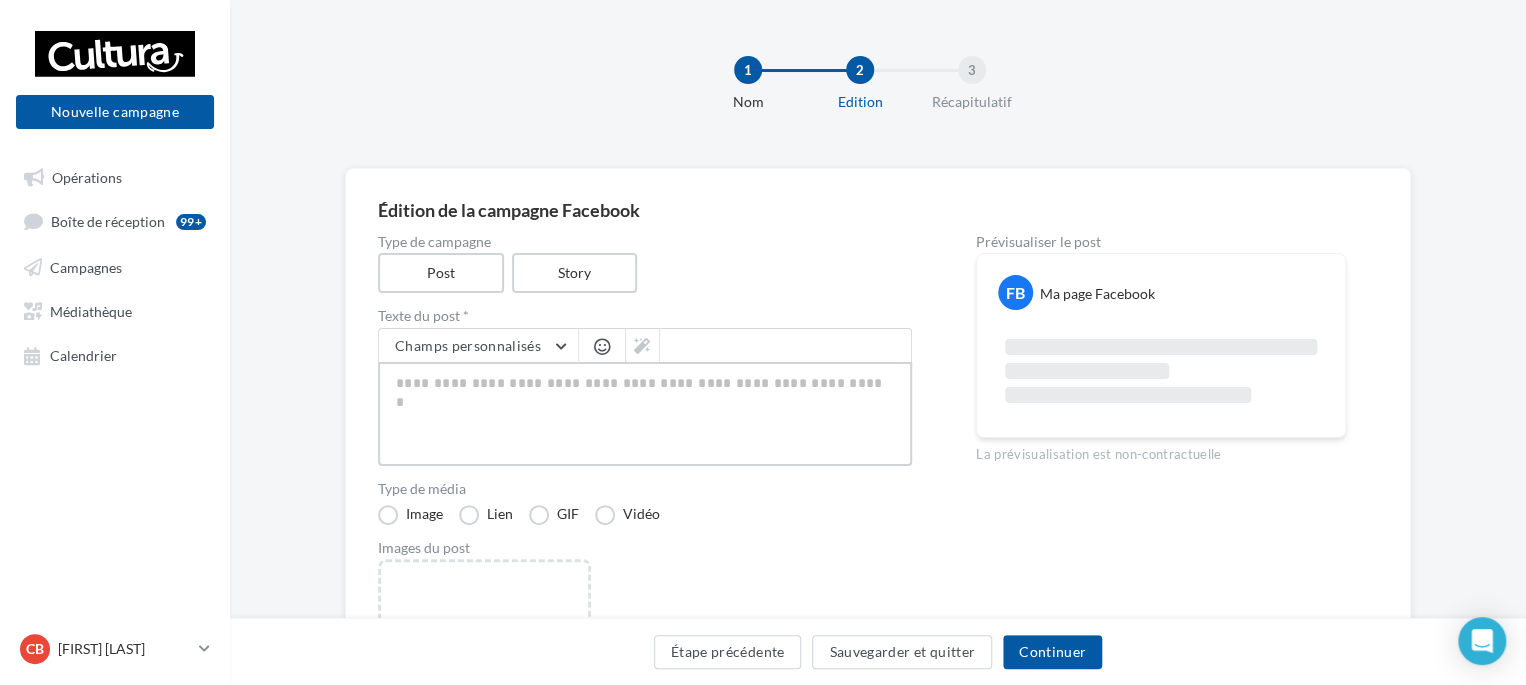 click at bounding box center [645, 414] 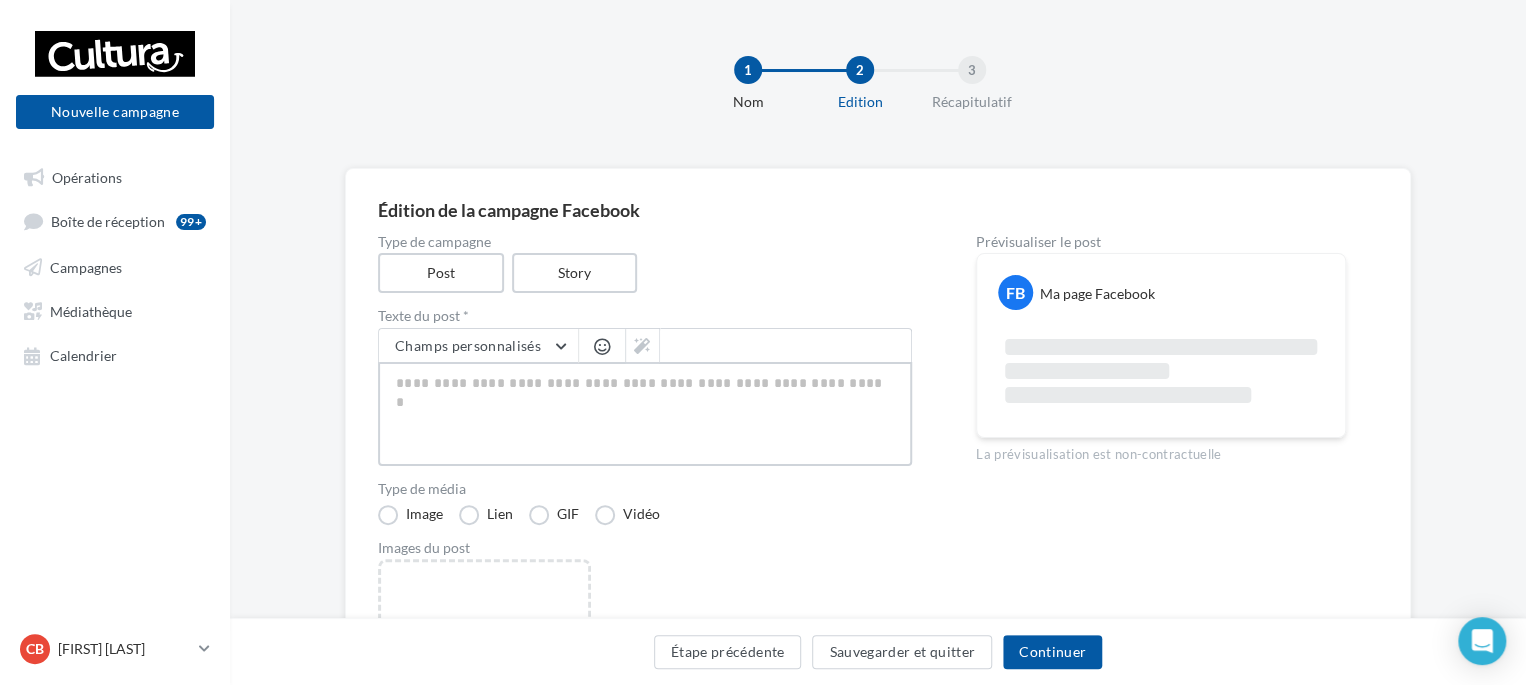 paste on "**********" 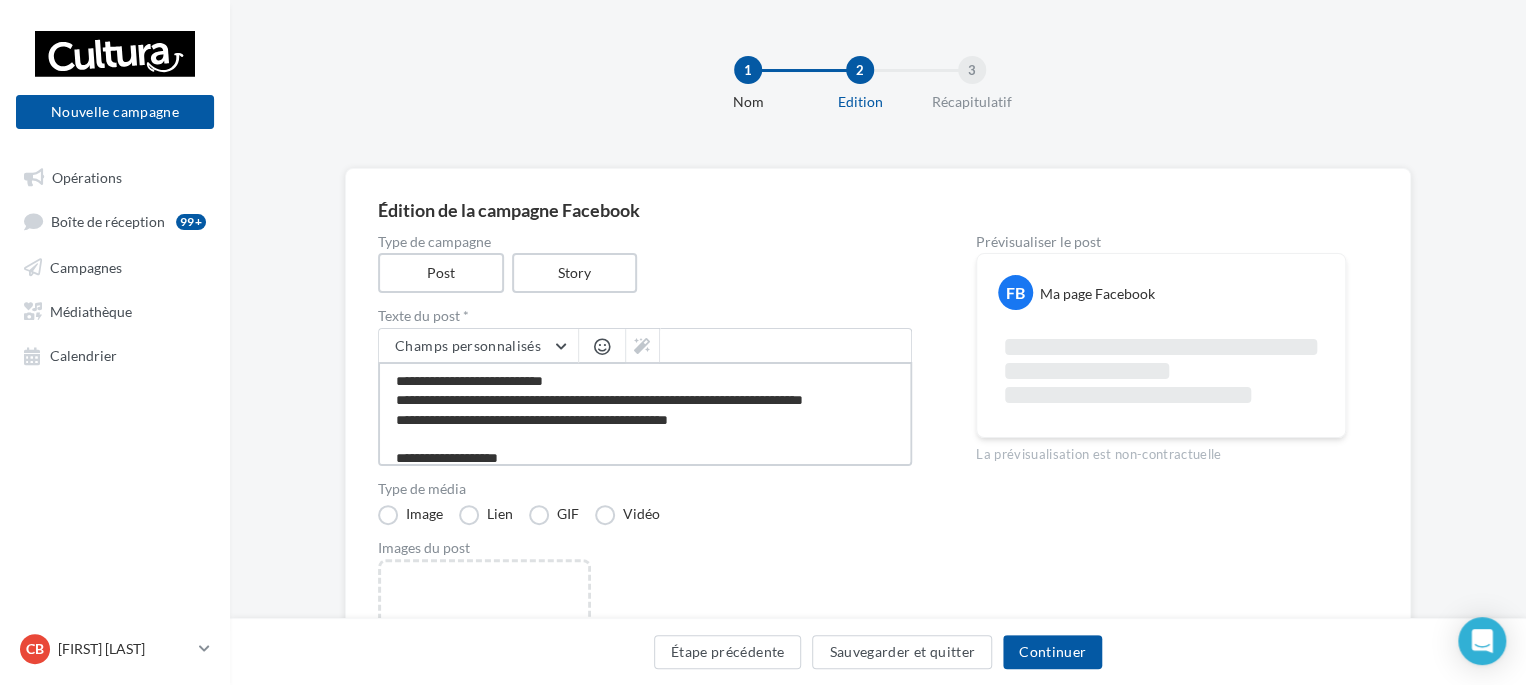 scroll, scrollTop: 10, scrollLeft: 0, axis: vertical 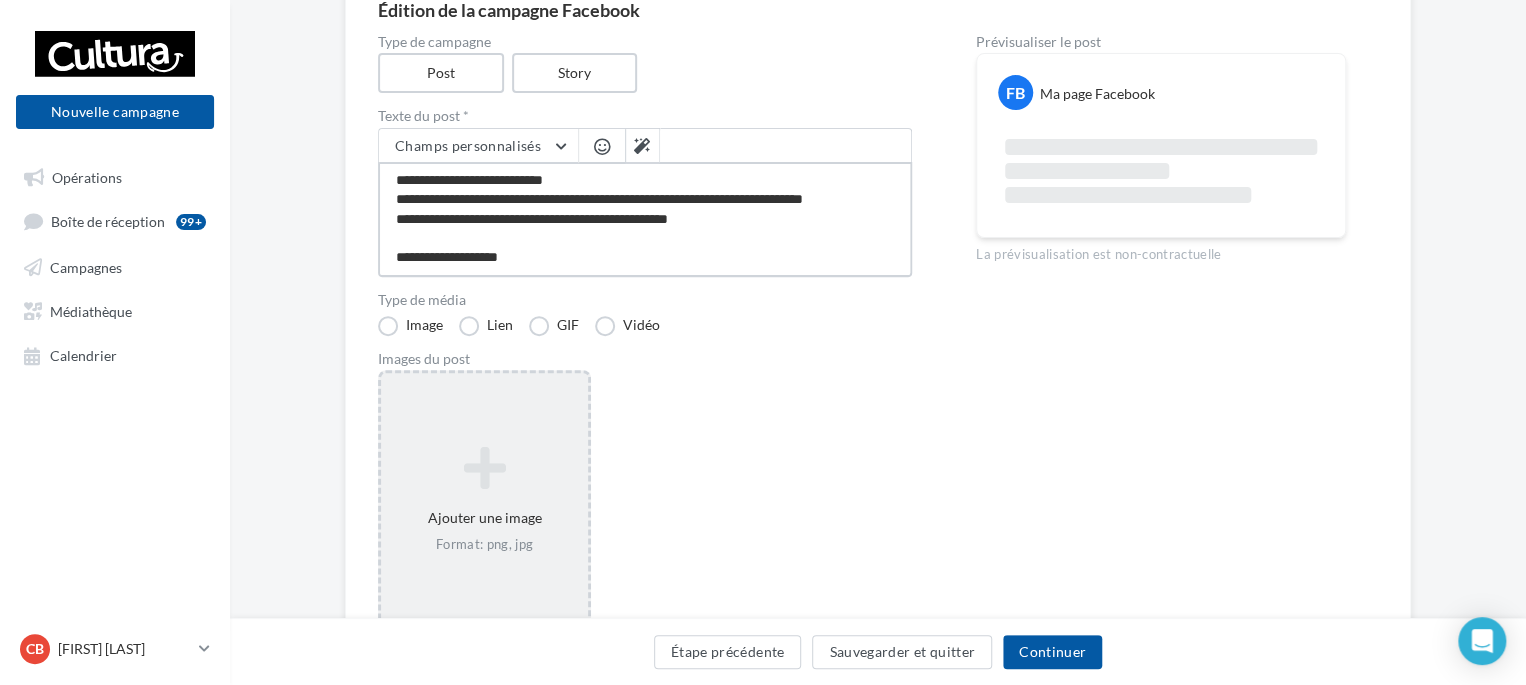 type on "**********" 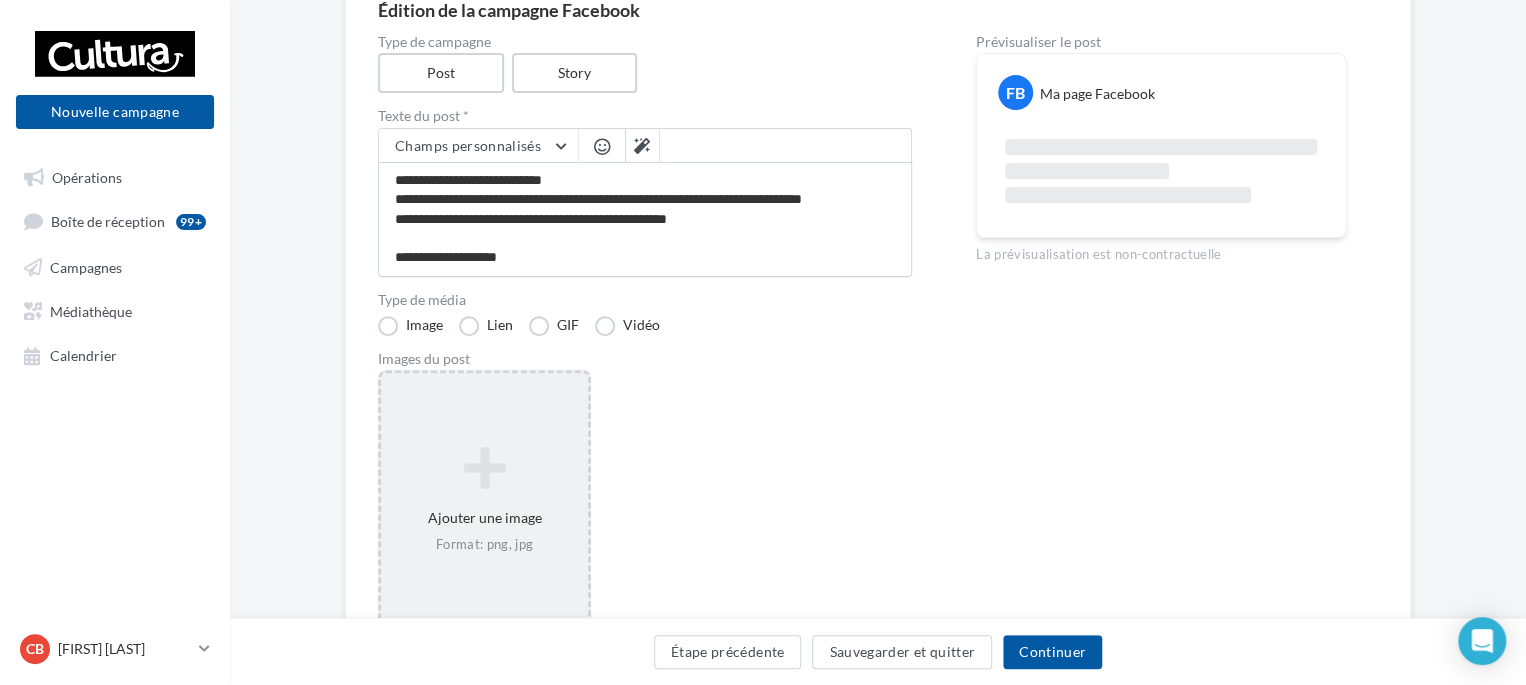 click on "Ajouter une image     Format: png, jpg" at bounding box center [484, 500] 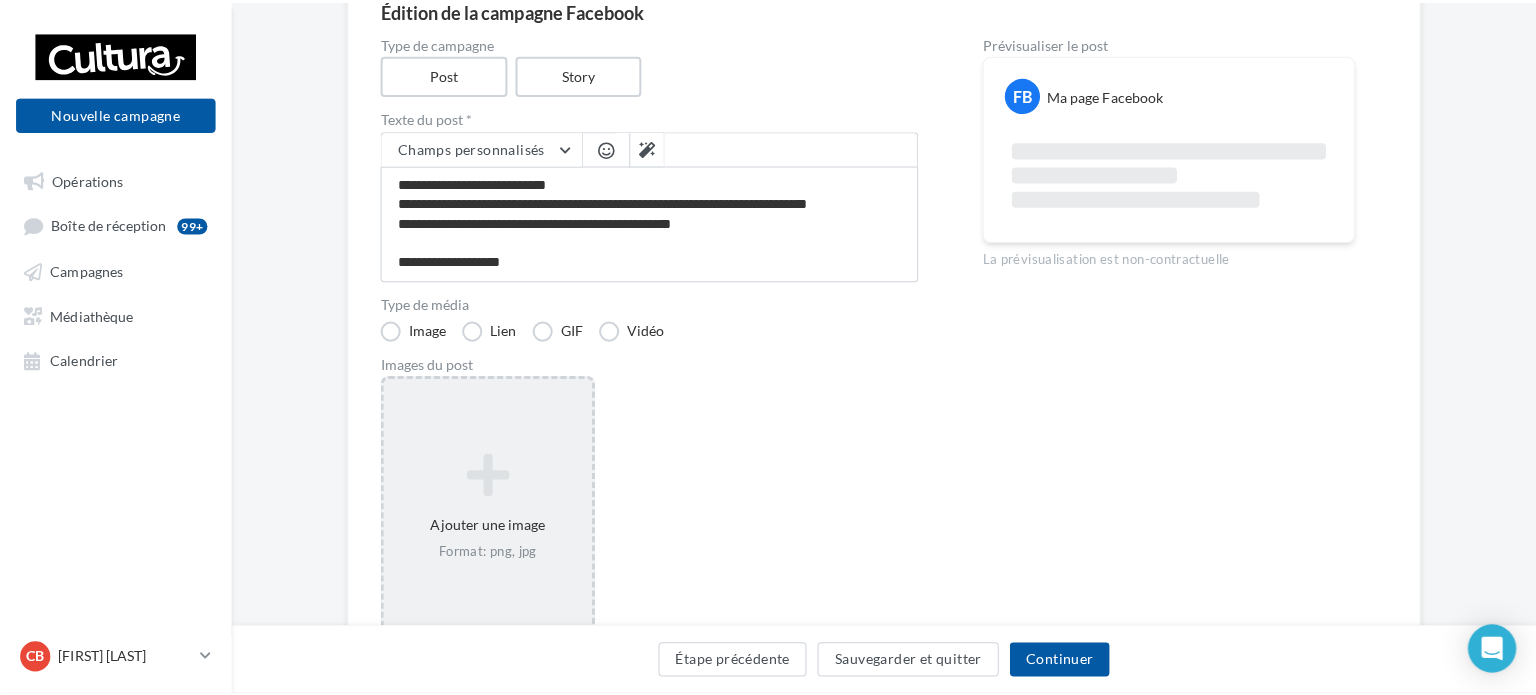 scroll, scrollTop: 9, scrollLeft: 0, axis: vertical 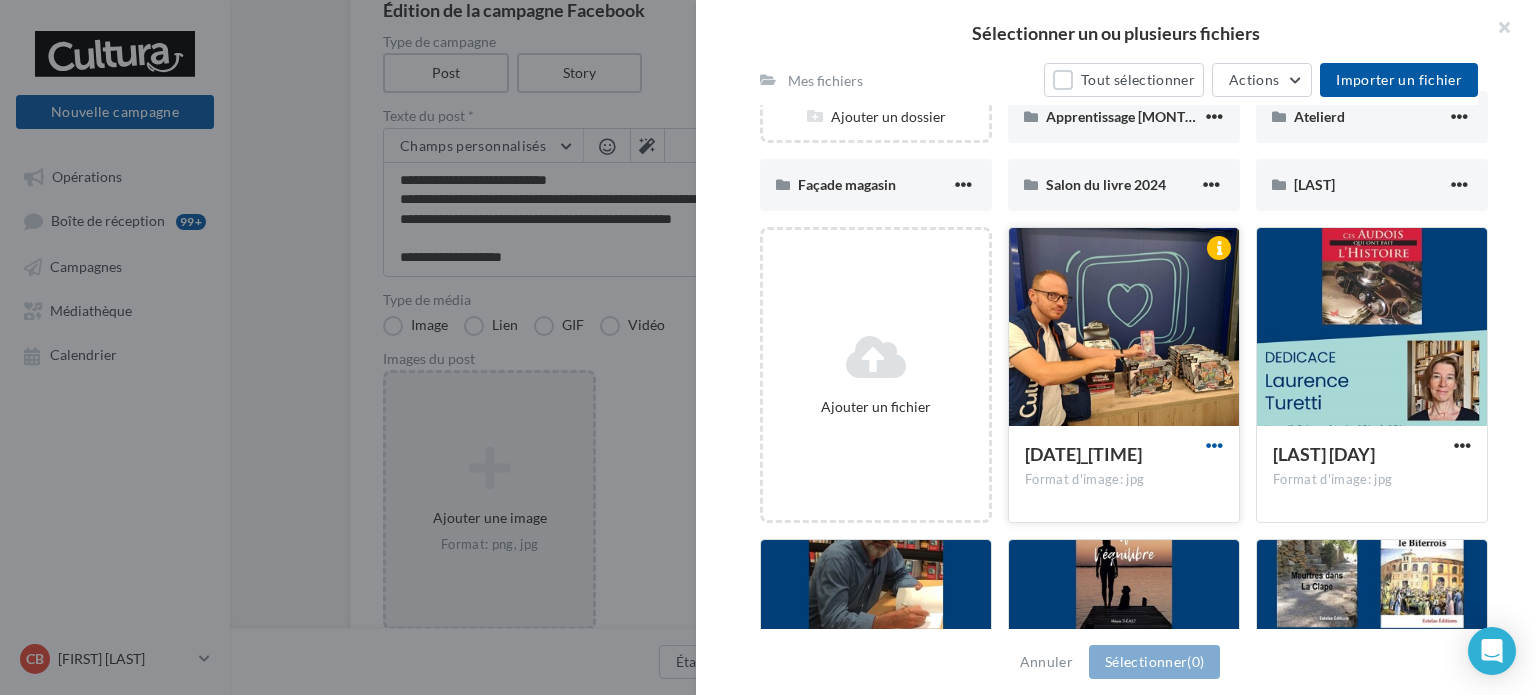 click at bounding box center (1214, 445) 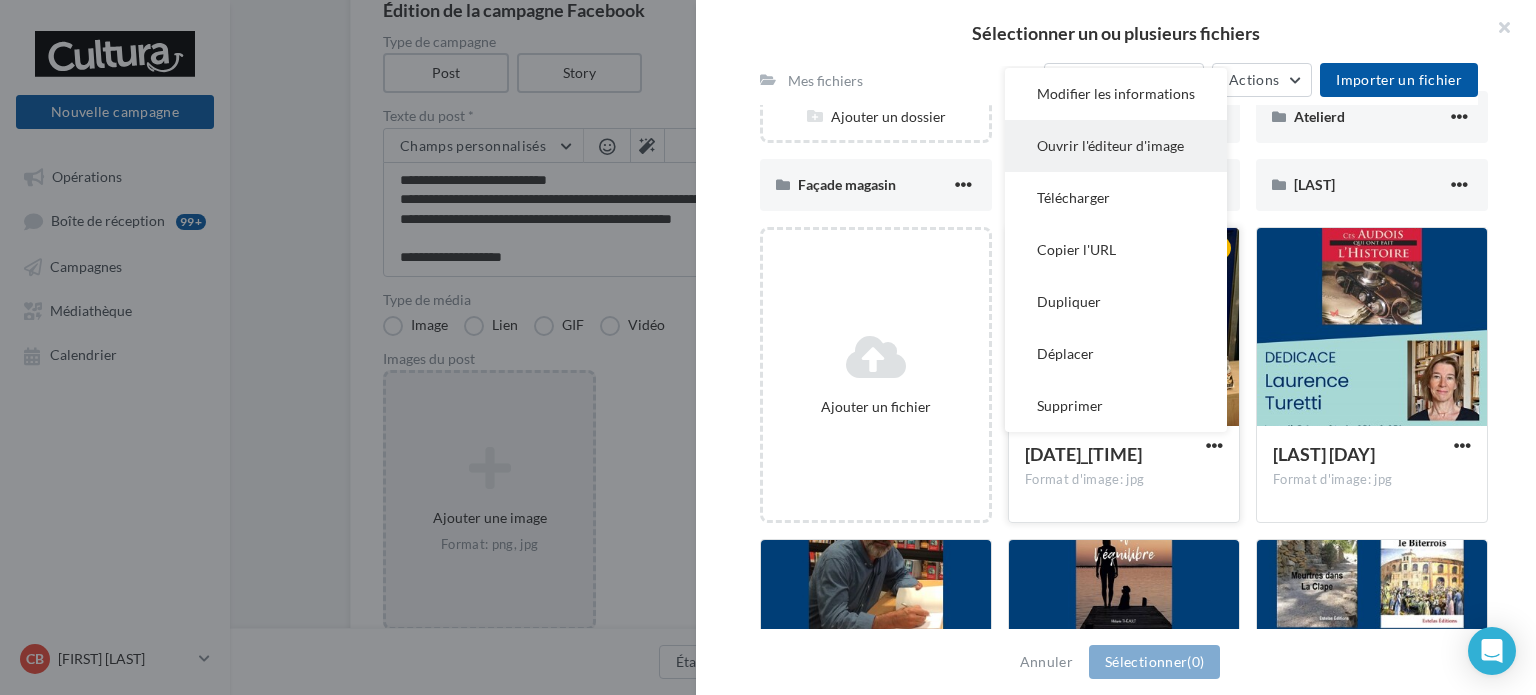 click on "Ouvrir l'éditeur d'image" at bounding box center [1116, 146] 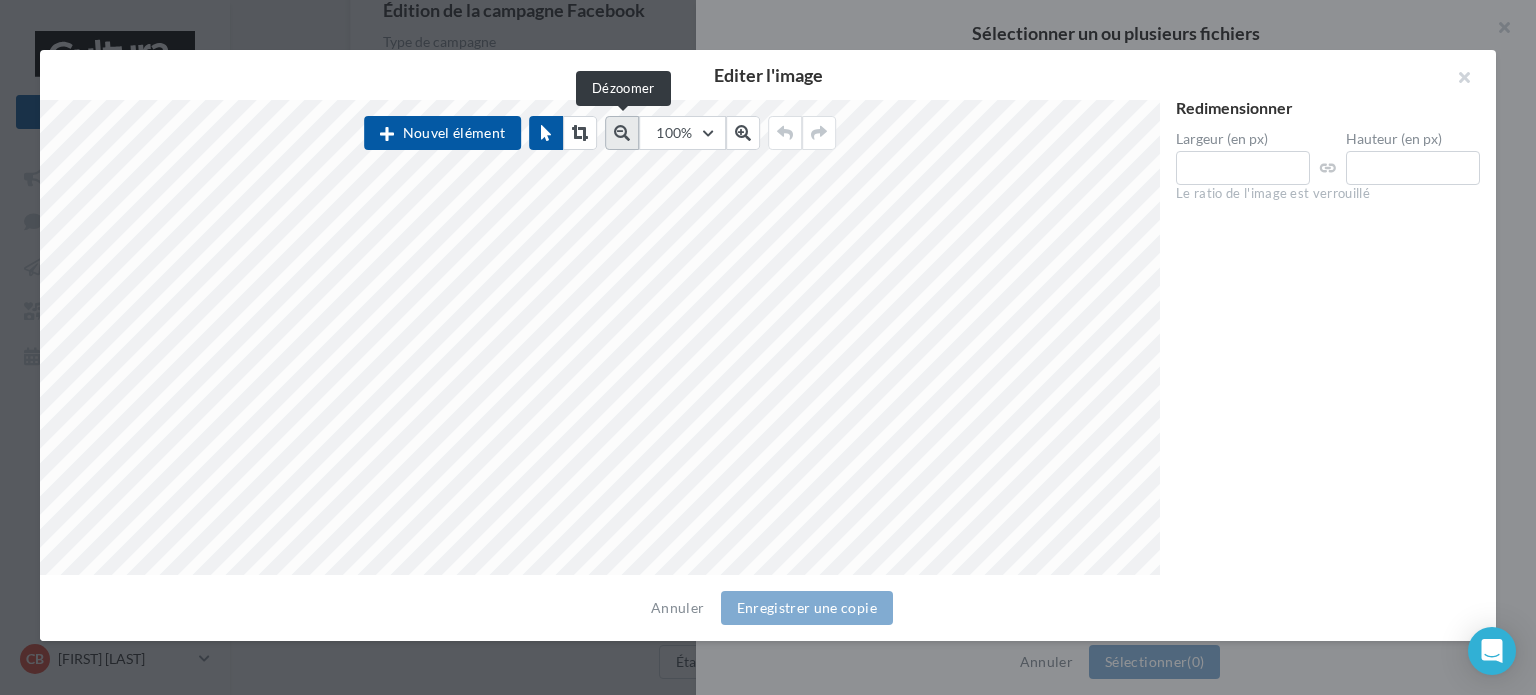 click at bounding box center (622, 133) 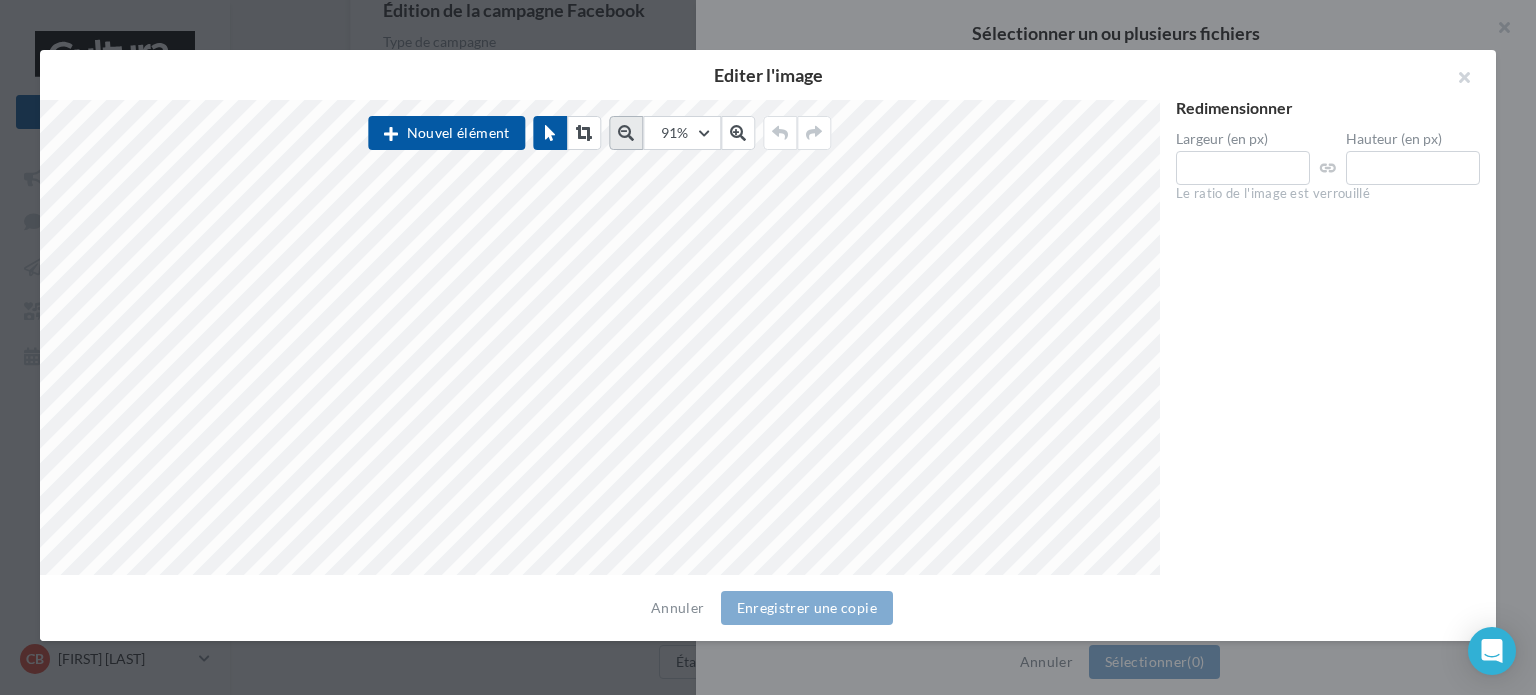 click at bounding box center [626, 133] 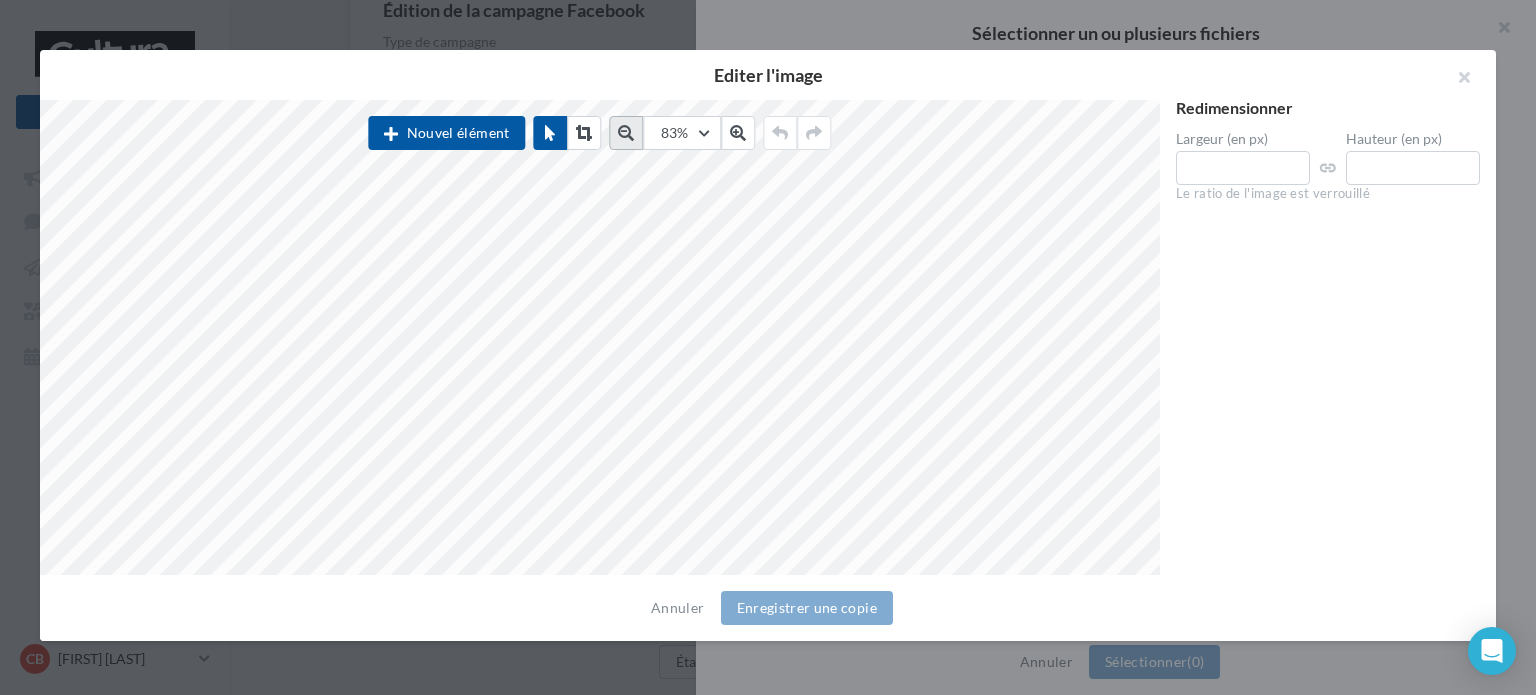 click at bounding box center (626, 133) 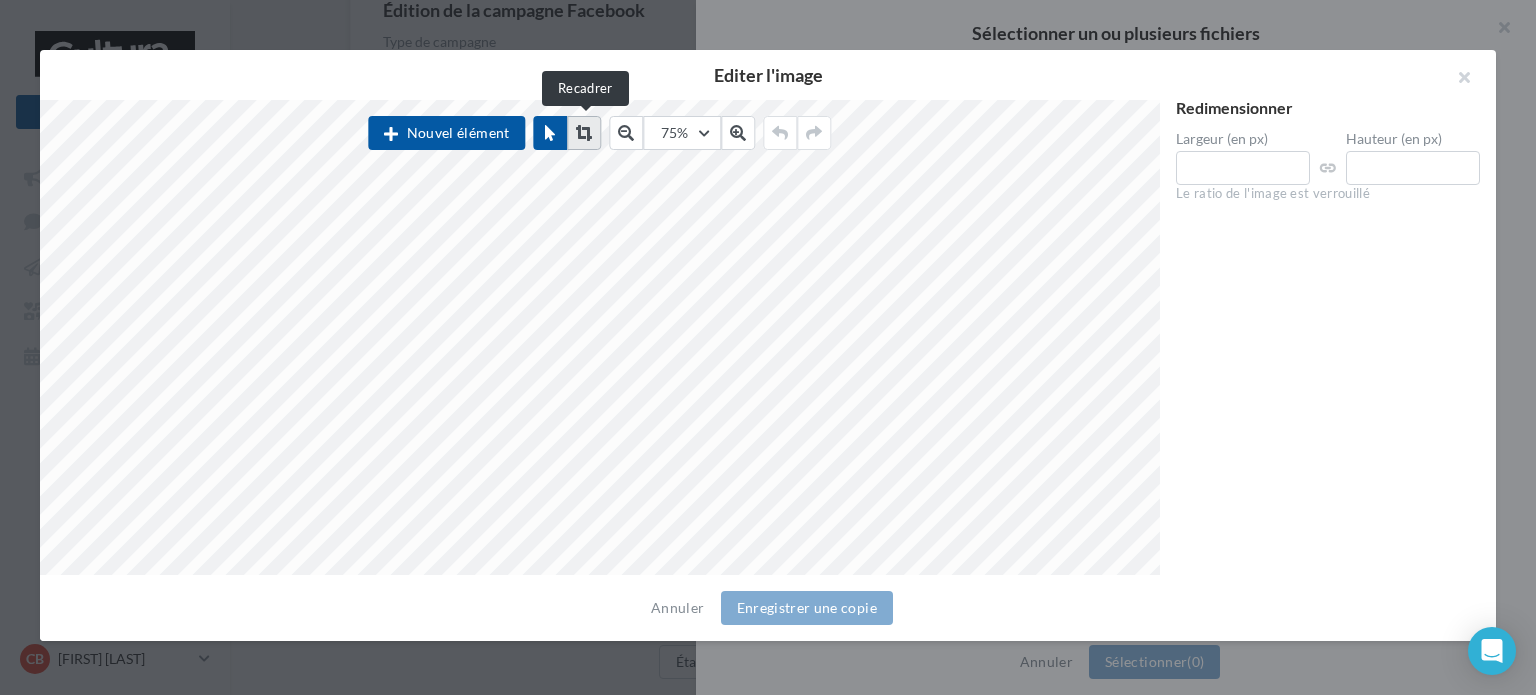 click at bounding box center (584, 133) 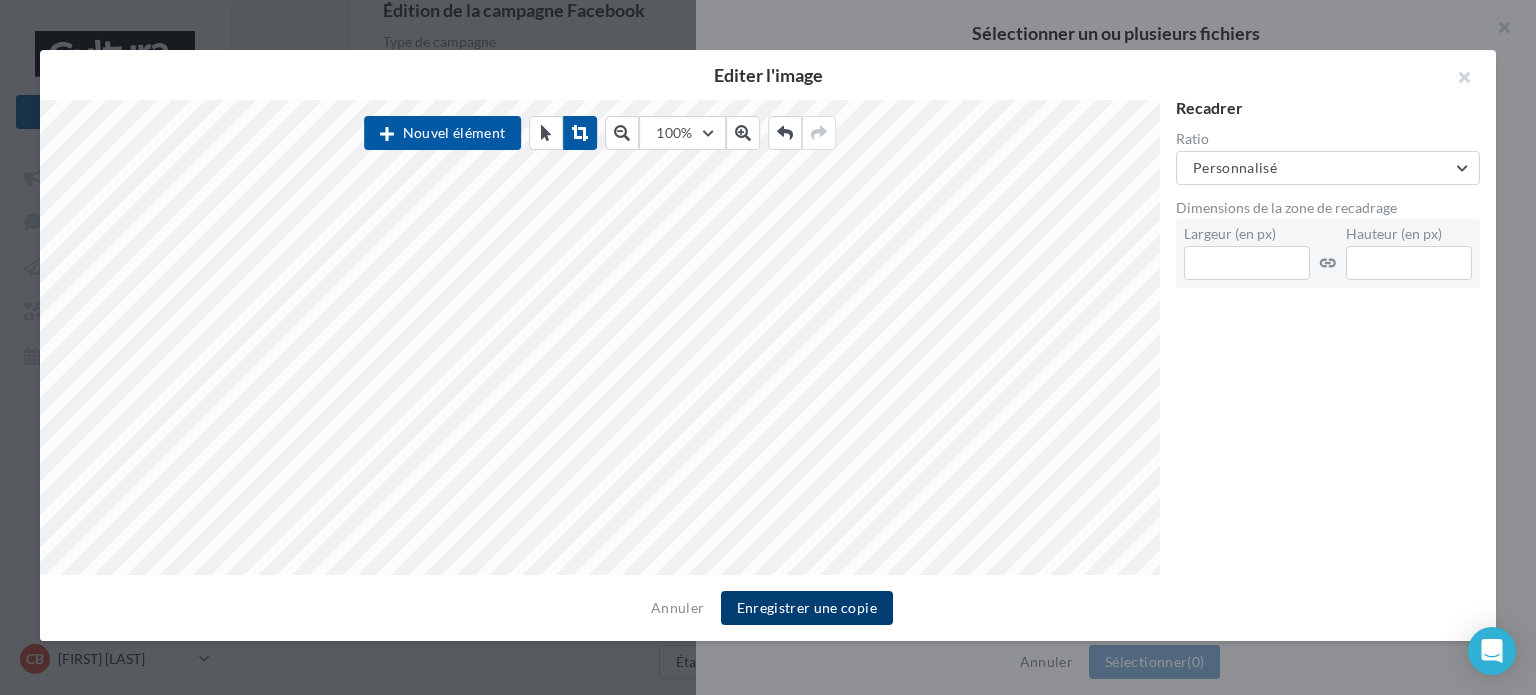 click on "Enregistrer une copie" at bounding box center [807, 608] 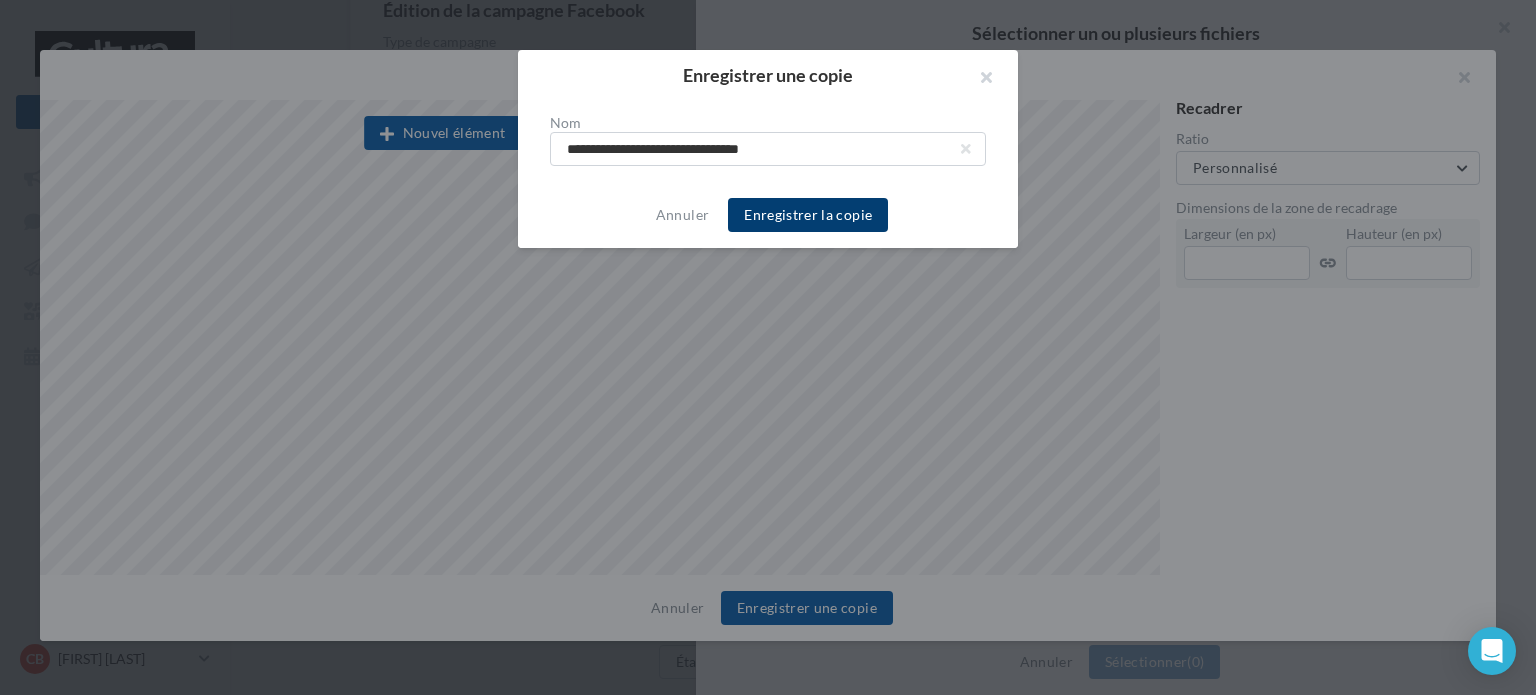 click on "Enregistrer la copie" at bounding box center [808, 215] 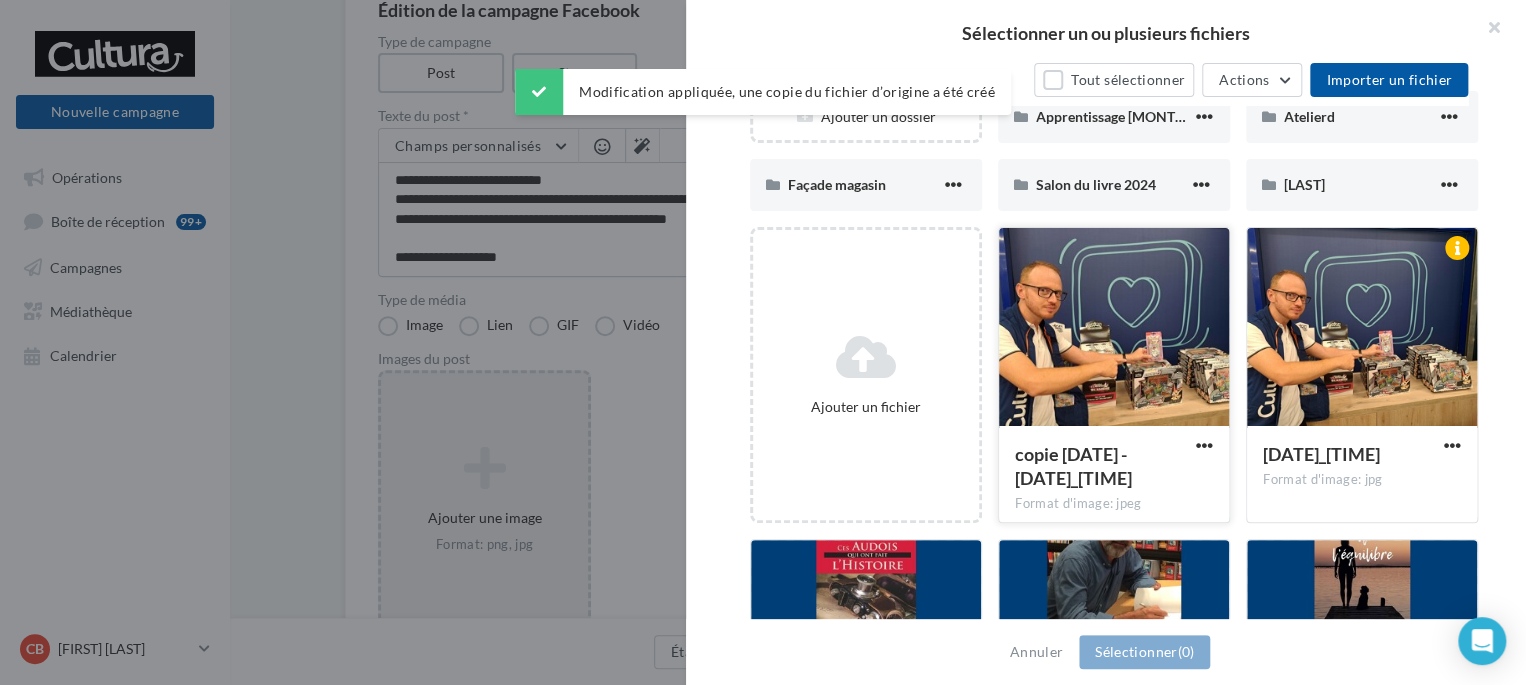 click at bounding box center (1114, 328) 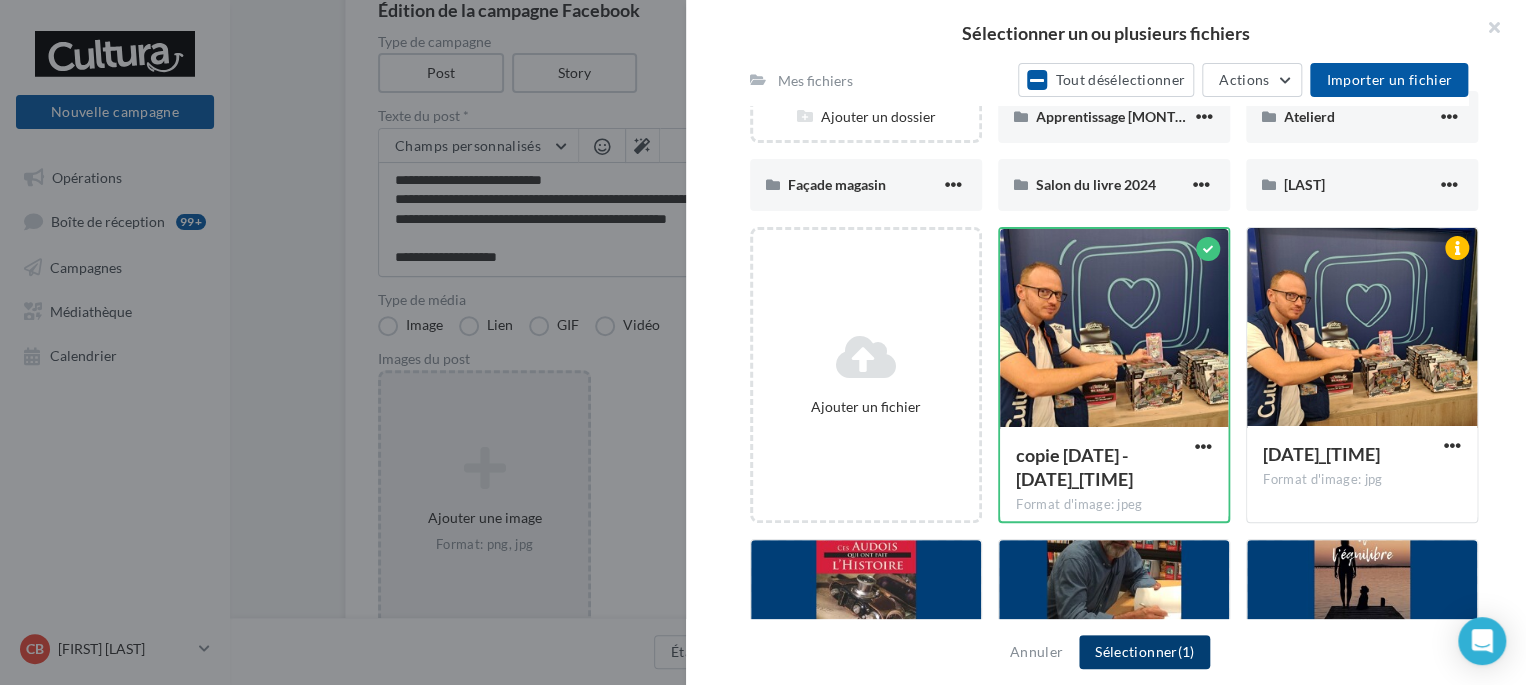 click on "Sélectionner   (1)" at bounding box center [1144, 652] 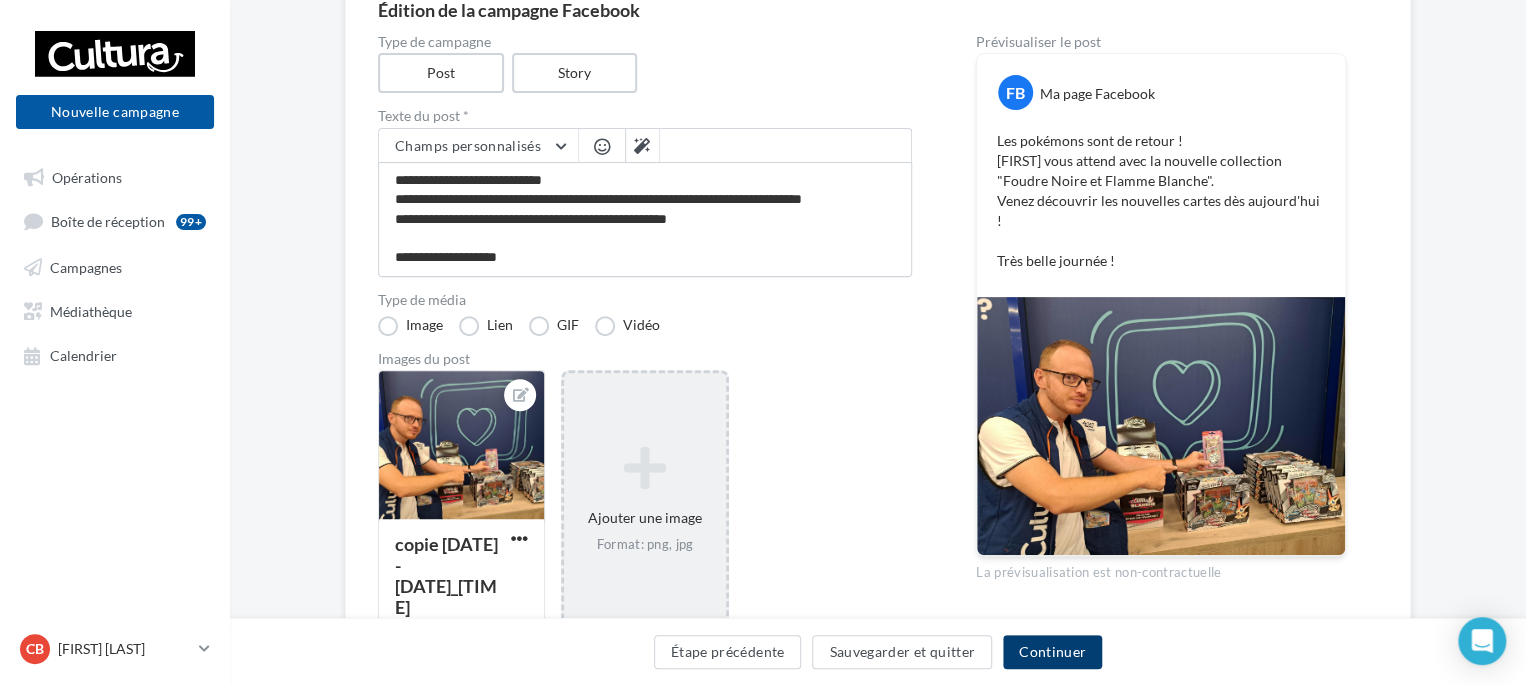 click on "Continuer" at bounding box center [1052, 652] 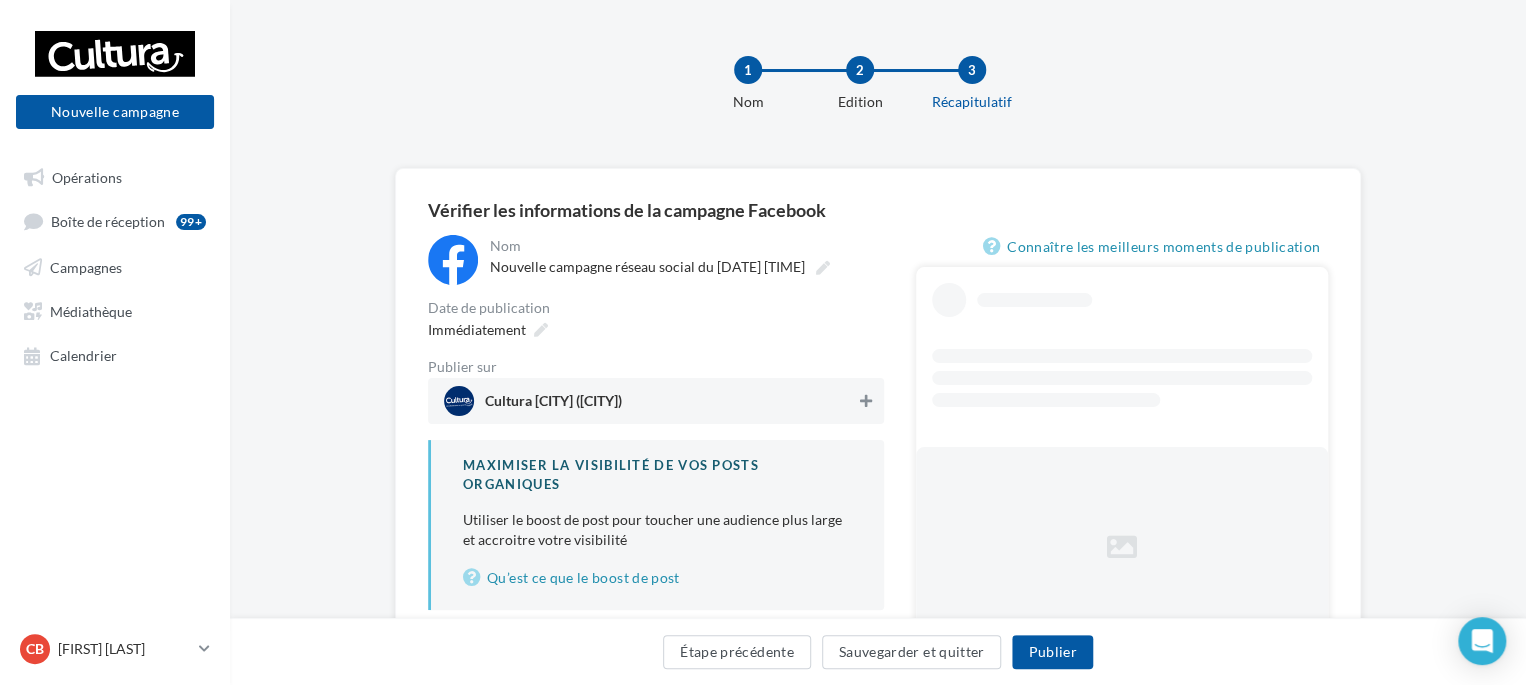 click at bounding box center (866, 401) 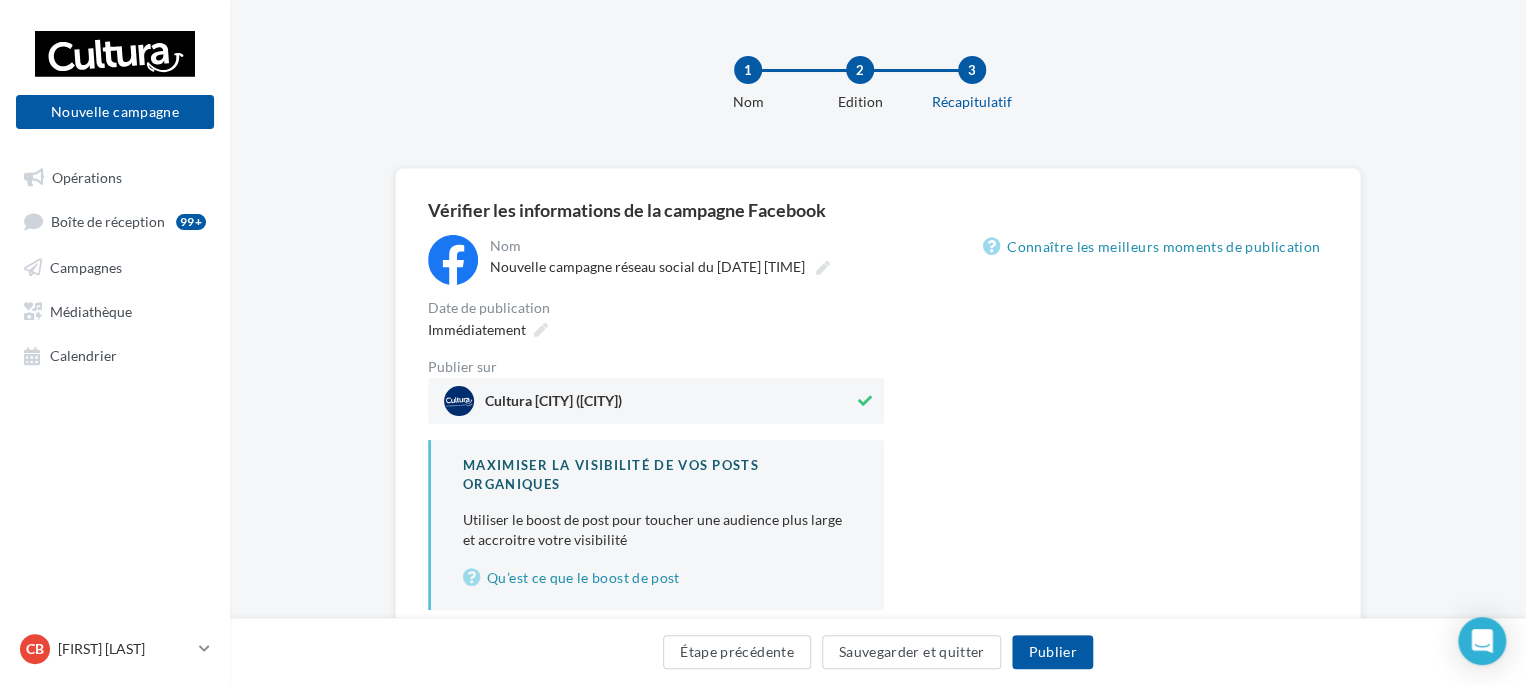 scroll, scrollTop: 75, scrollLeft: 0, axis: vertical 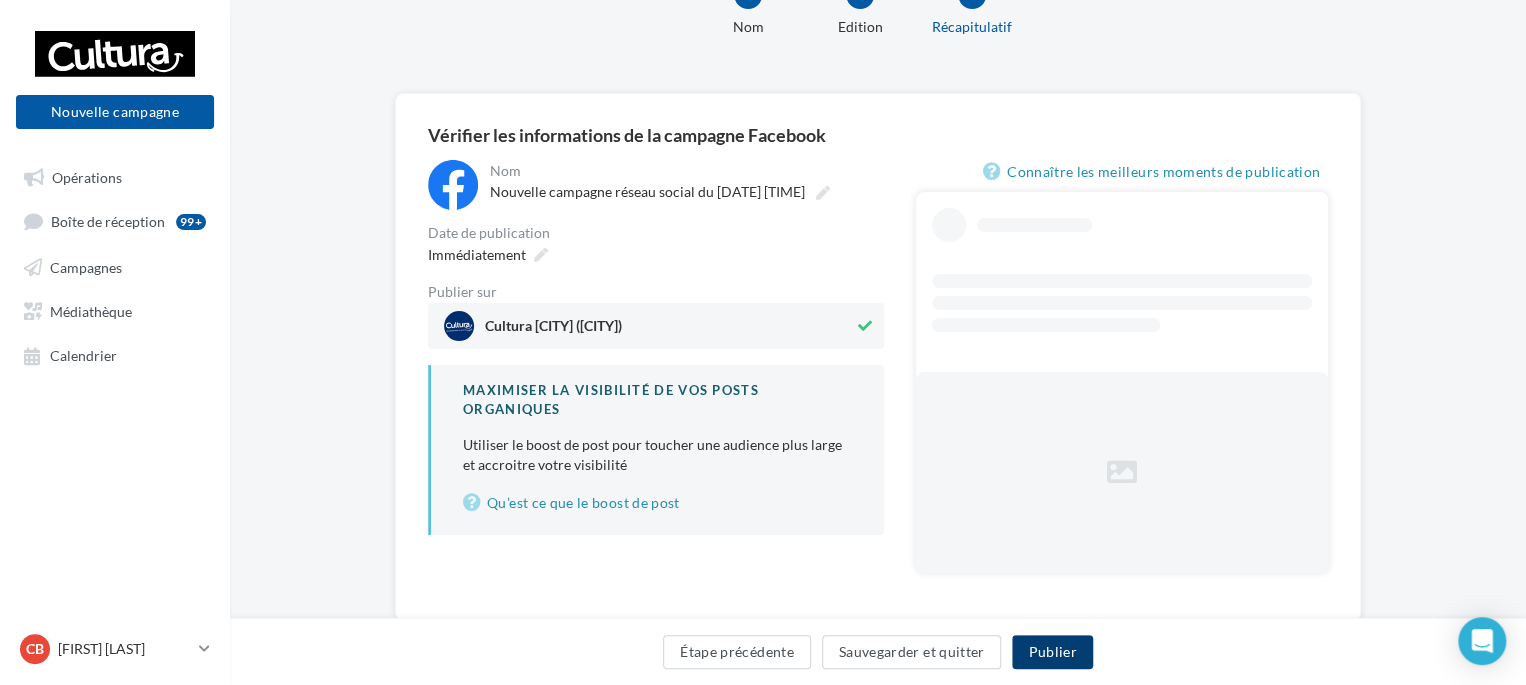 click on "Publier" at bounding box center [1052, 652] 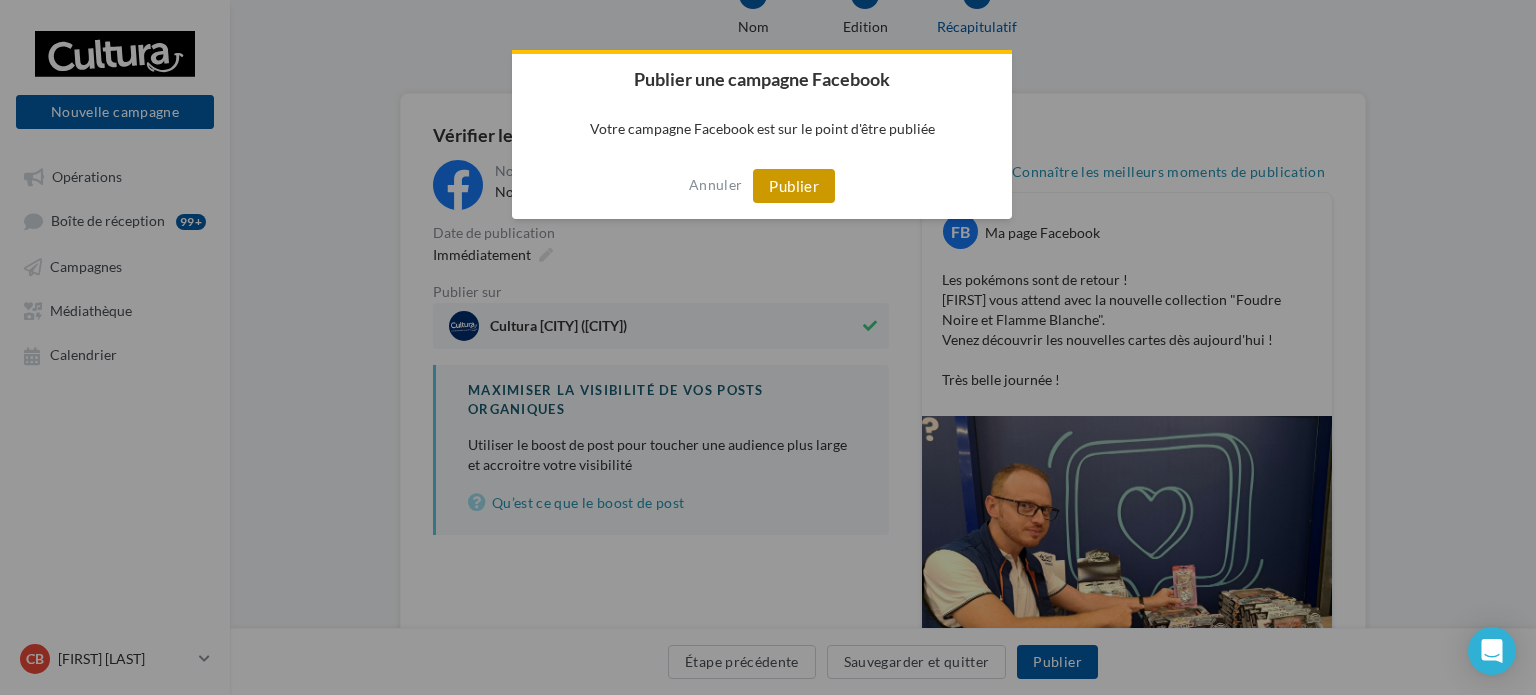 click on "Publier" at bounding box center [794, 186] 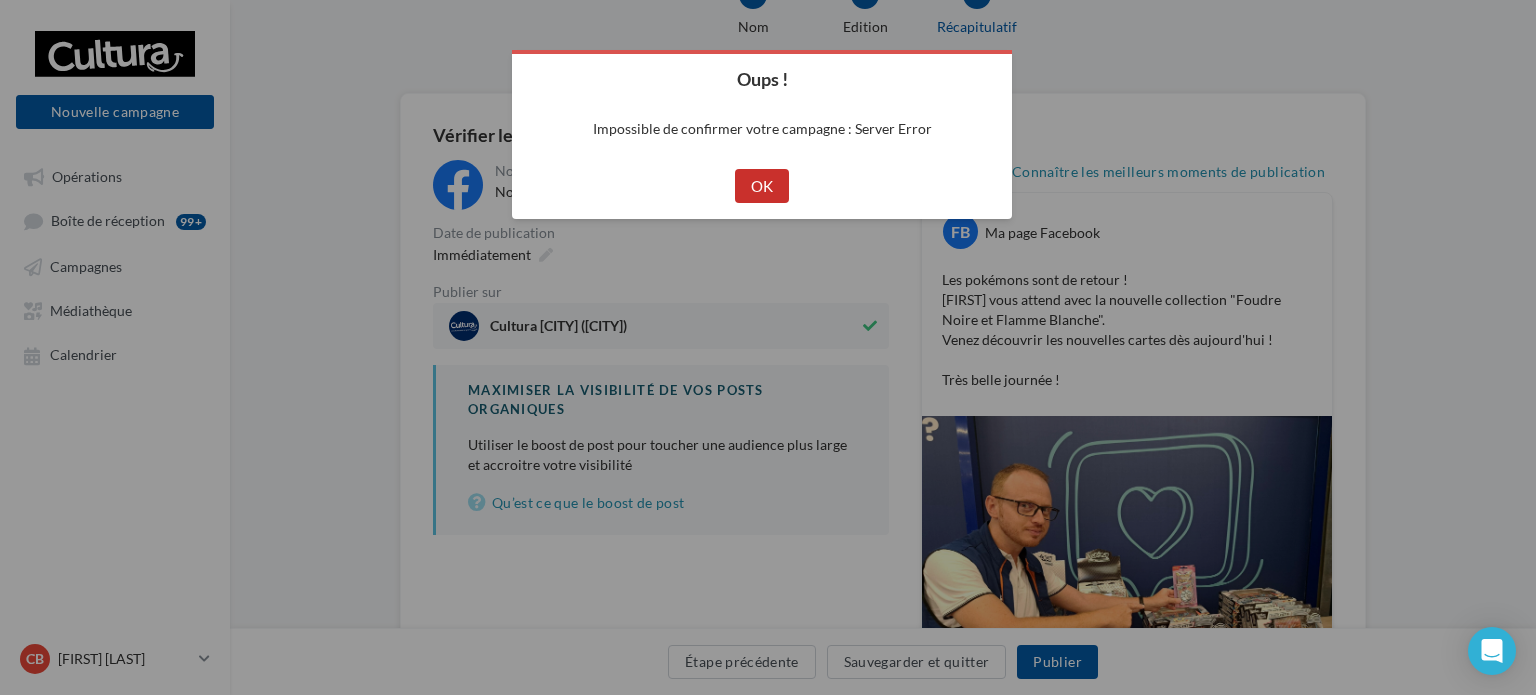 click on "OK" at bounding box center (762, 186) 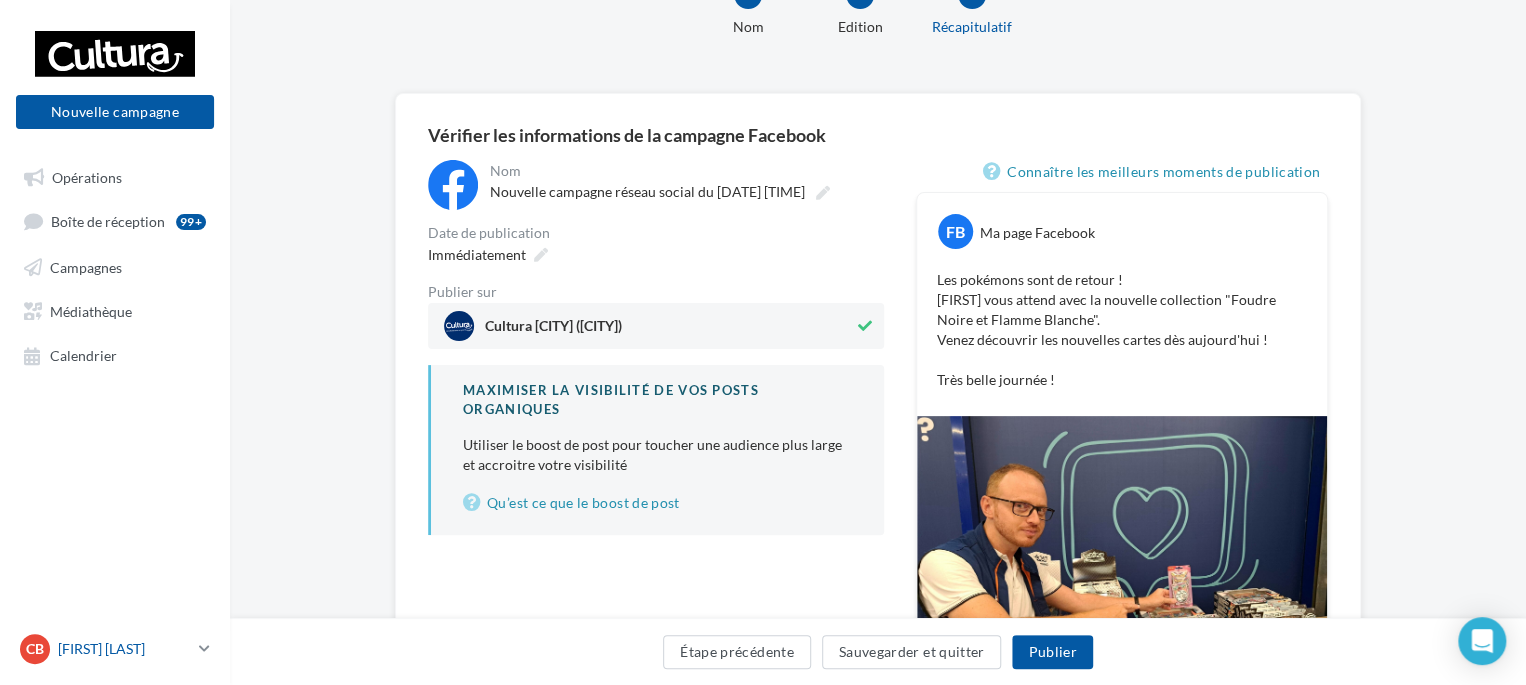 click at bounding box center [204, 648] 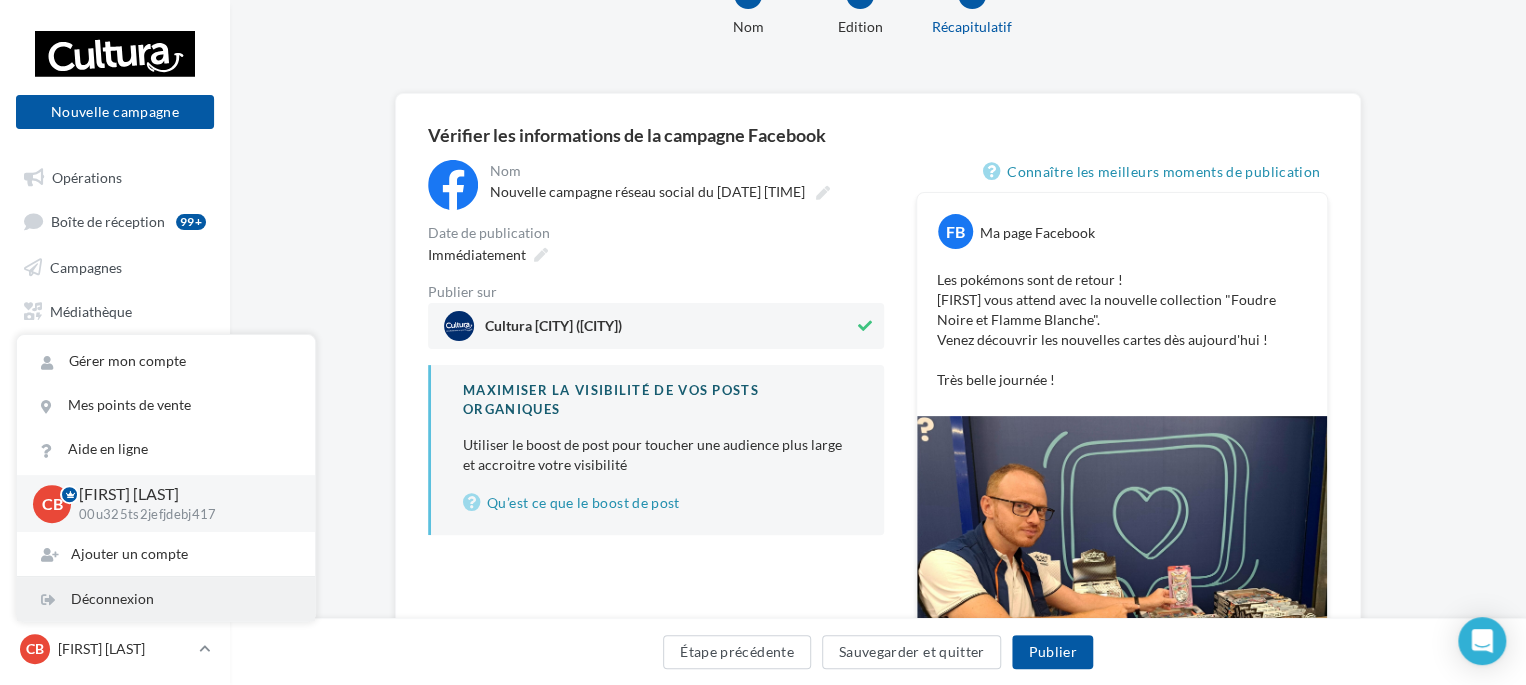 click on "Déconnexion" at bounding box center [166, 599] 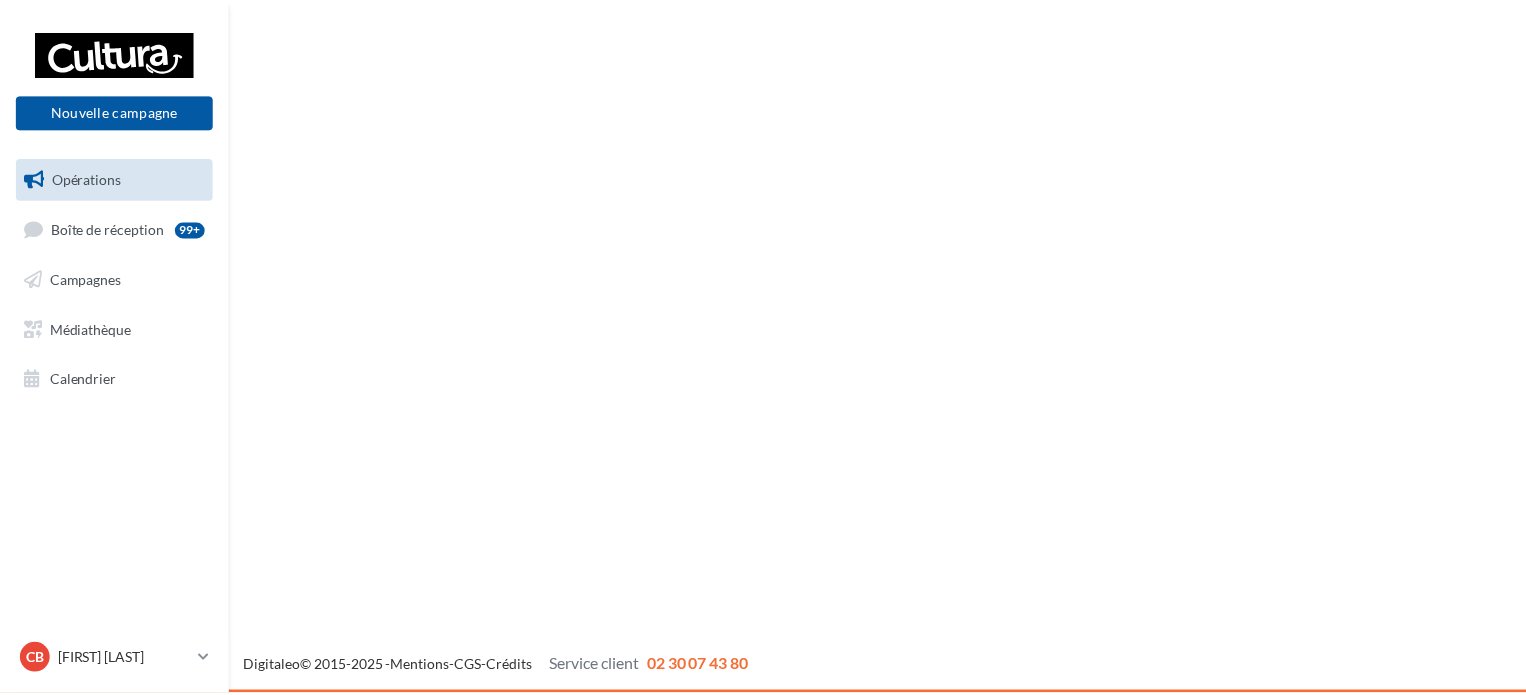 scroll, scrollTop: 0, scrollLeft: 0, axis: both 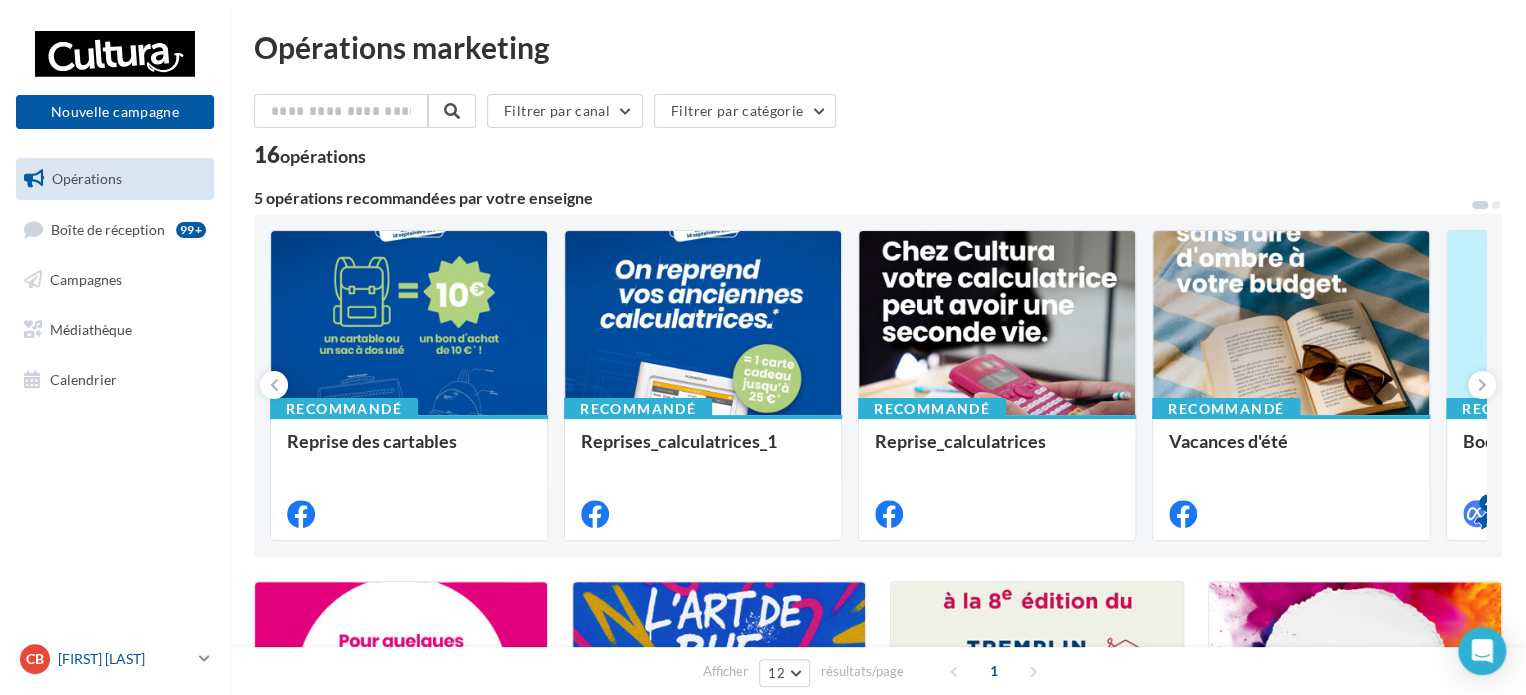 click on "CB     Christopher BECQ   00u325ts2jefjdebj417" at bounding box center (115, 659) 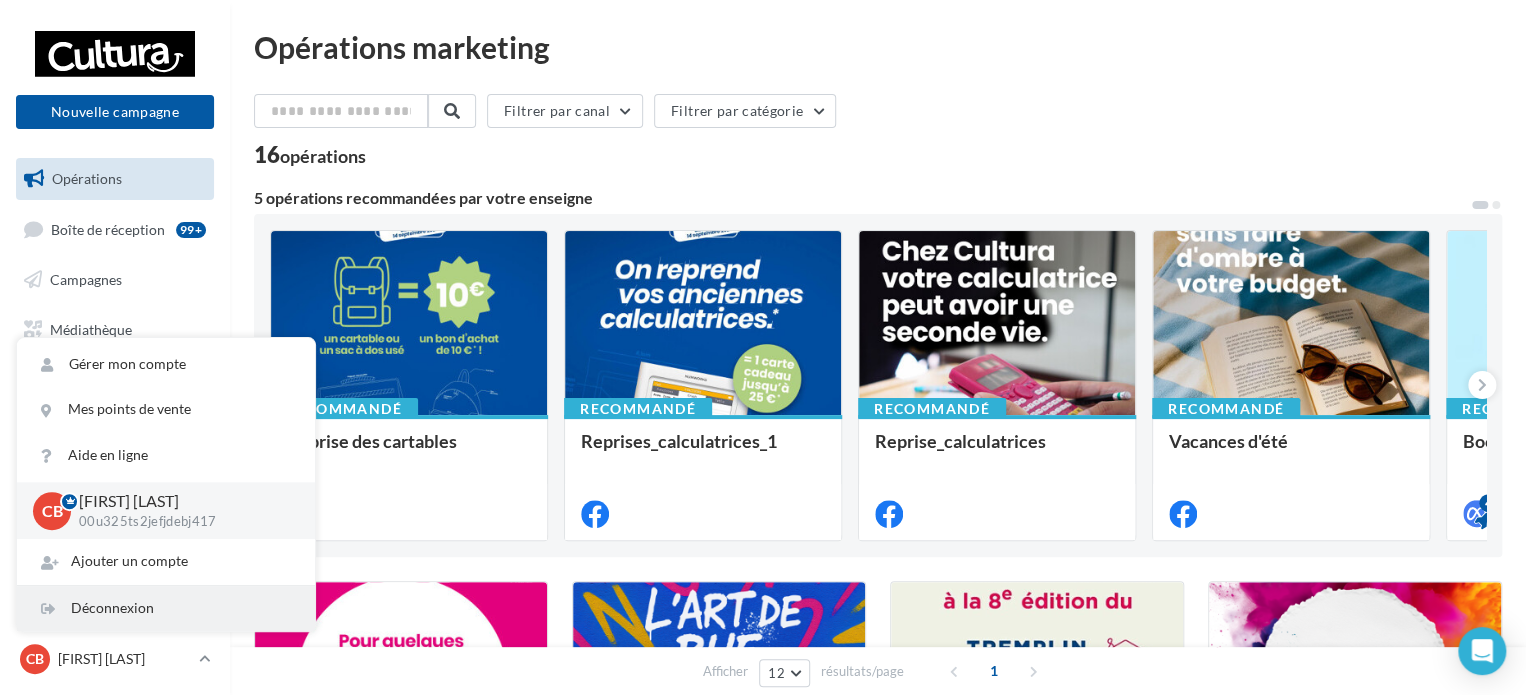 click on "Déconnexion" at bounding box center (166, 608) 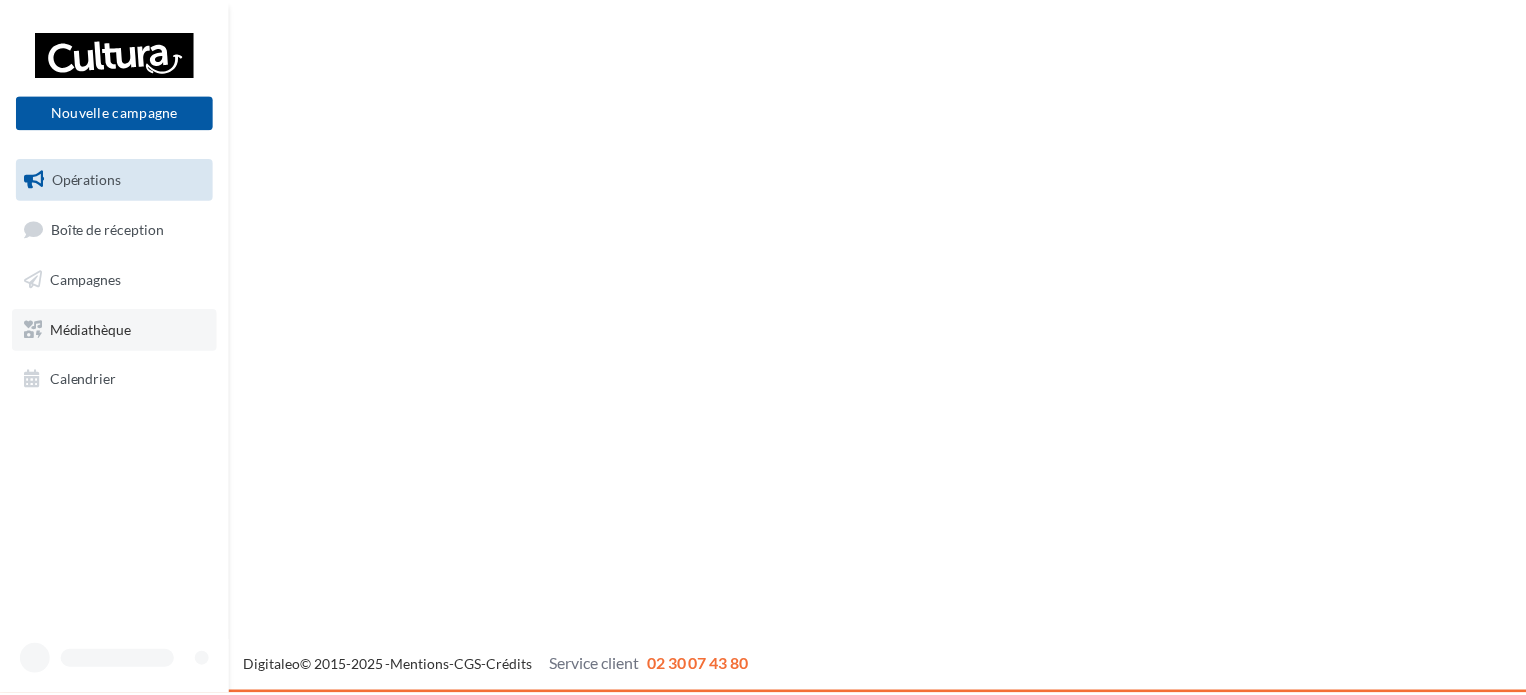 scroll, scrollTop: 0, scrollLeft: 0, axis: both 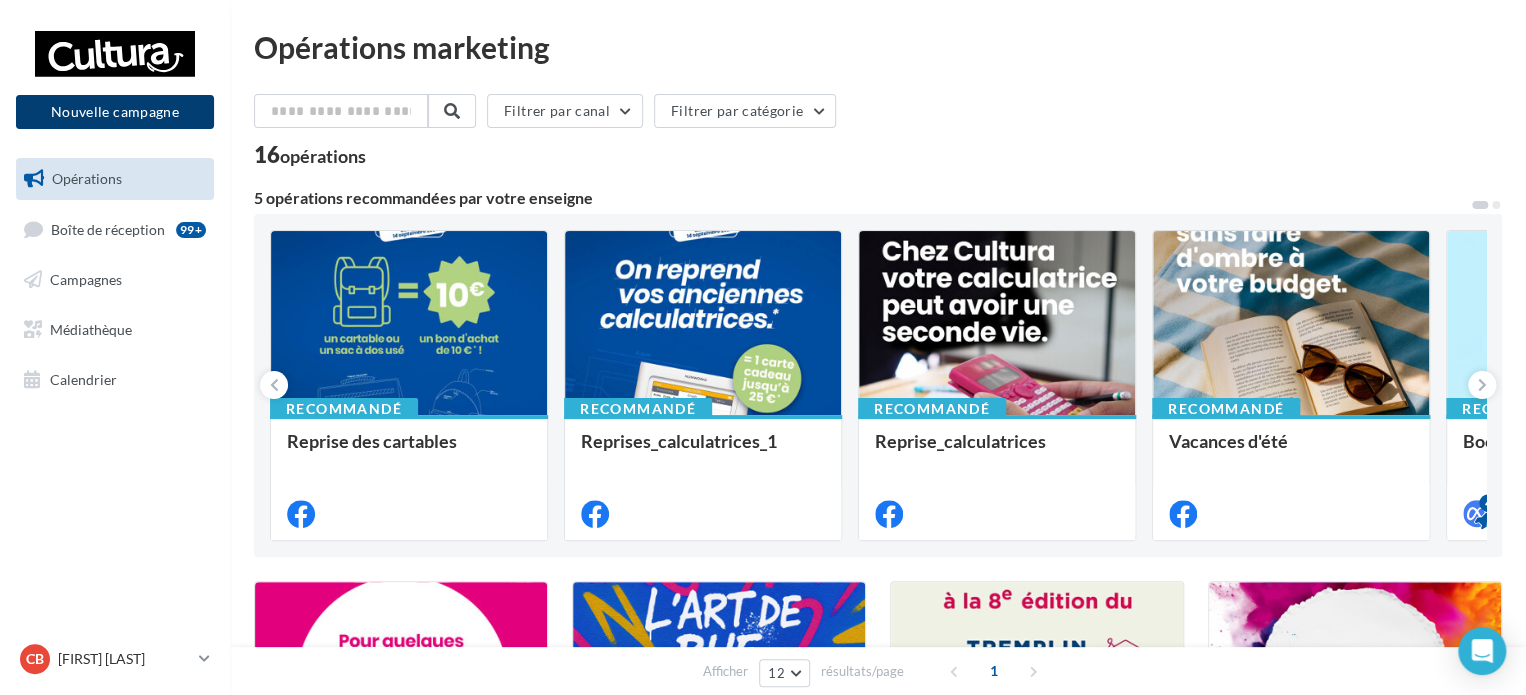 click on "Nouvelle campagne" at bounding box center (115, 112) 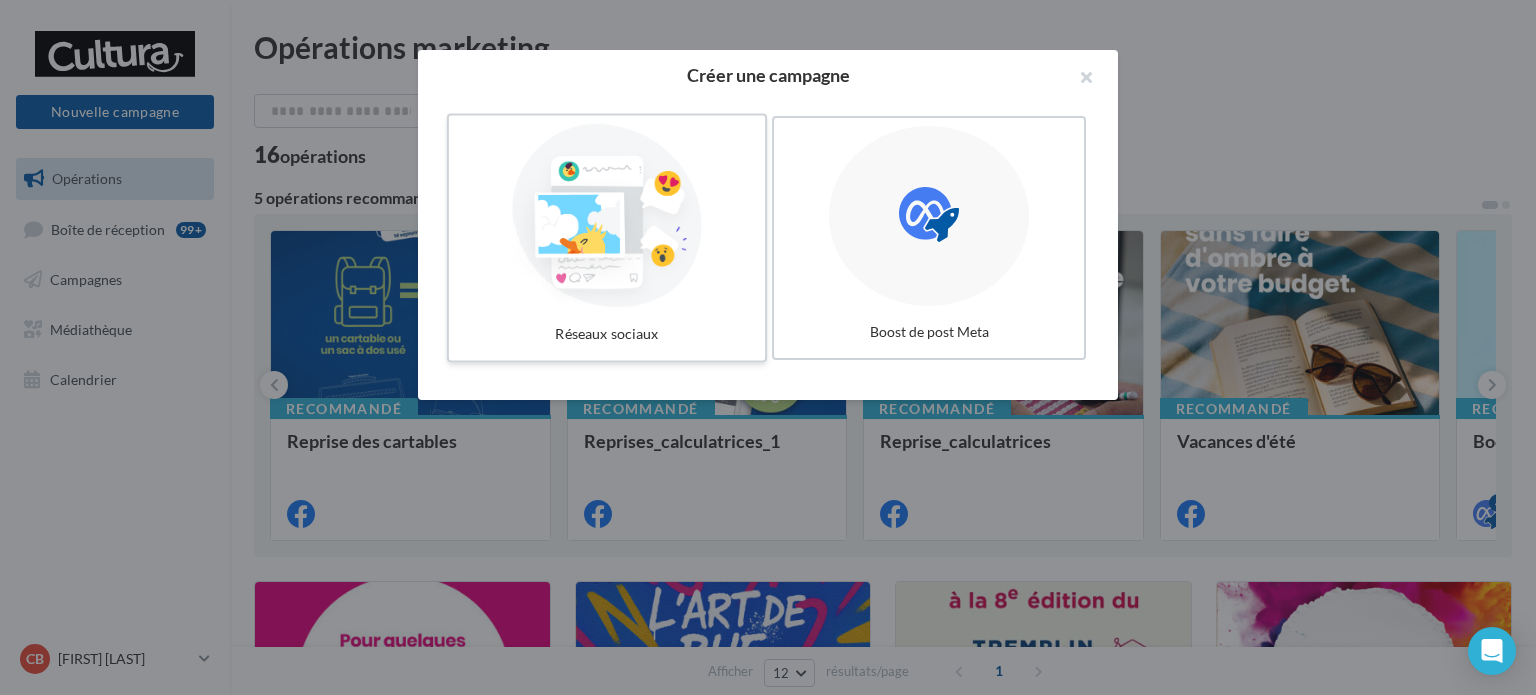 click at bounding box center (607, 216) 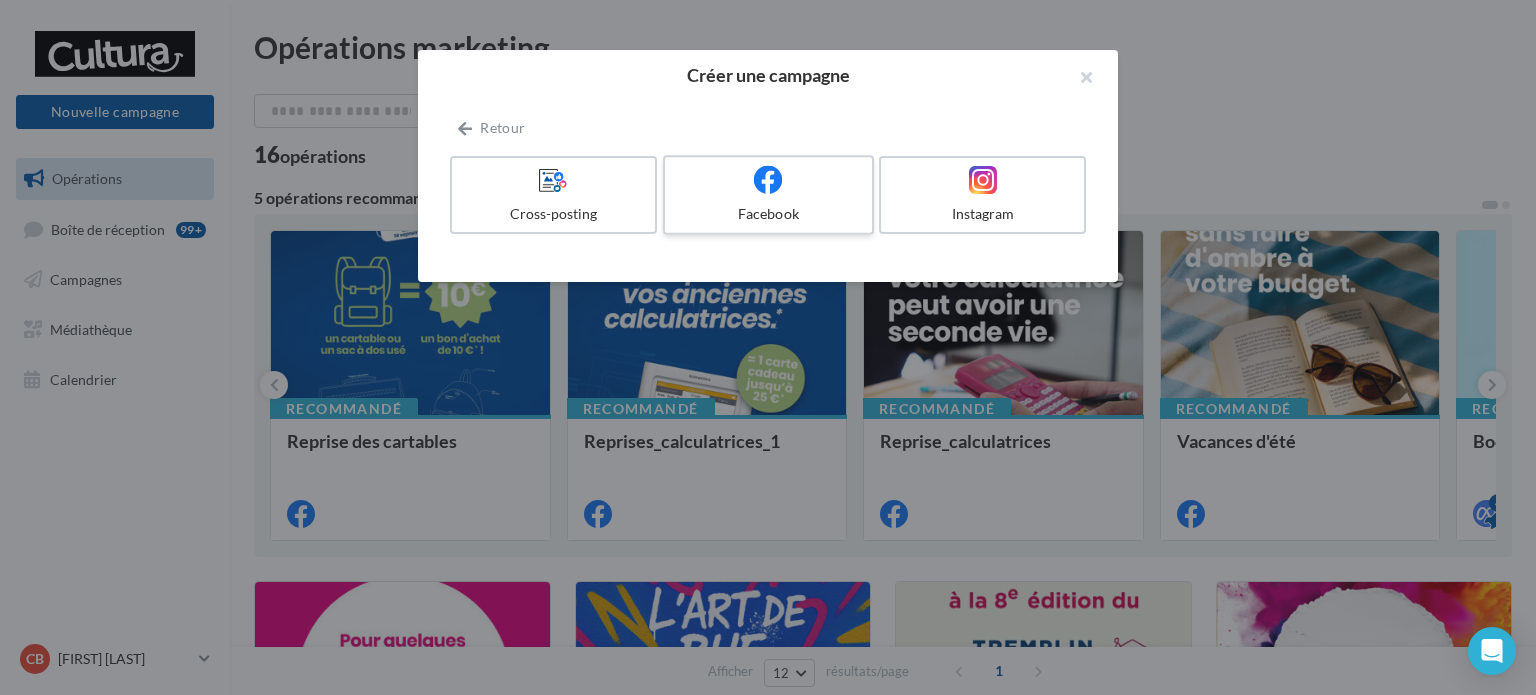 click at bounding box center (768, 180) 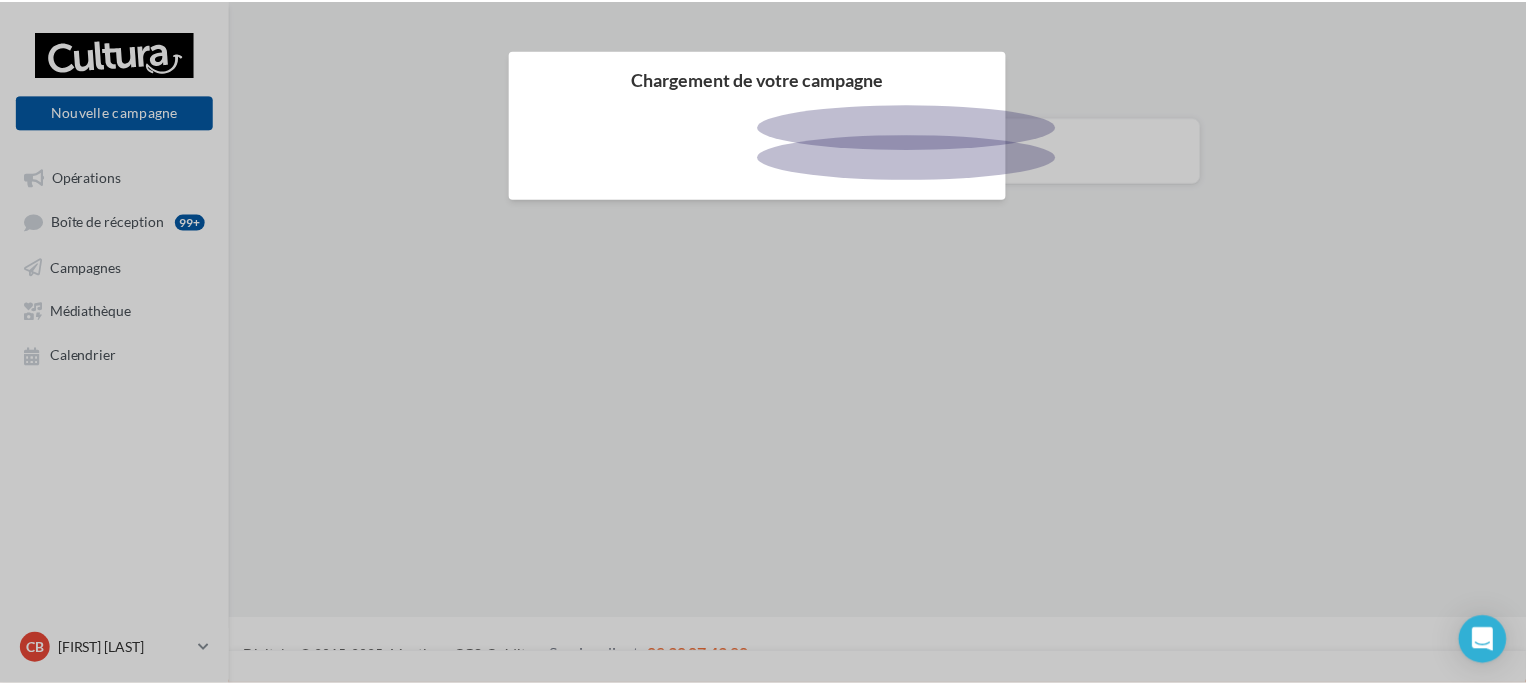 scroll, scrollTop: 0, scrollLeft: 0, axis: both 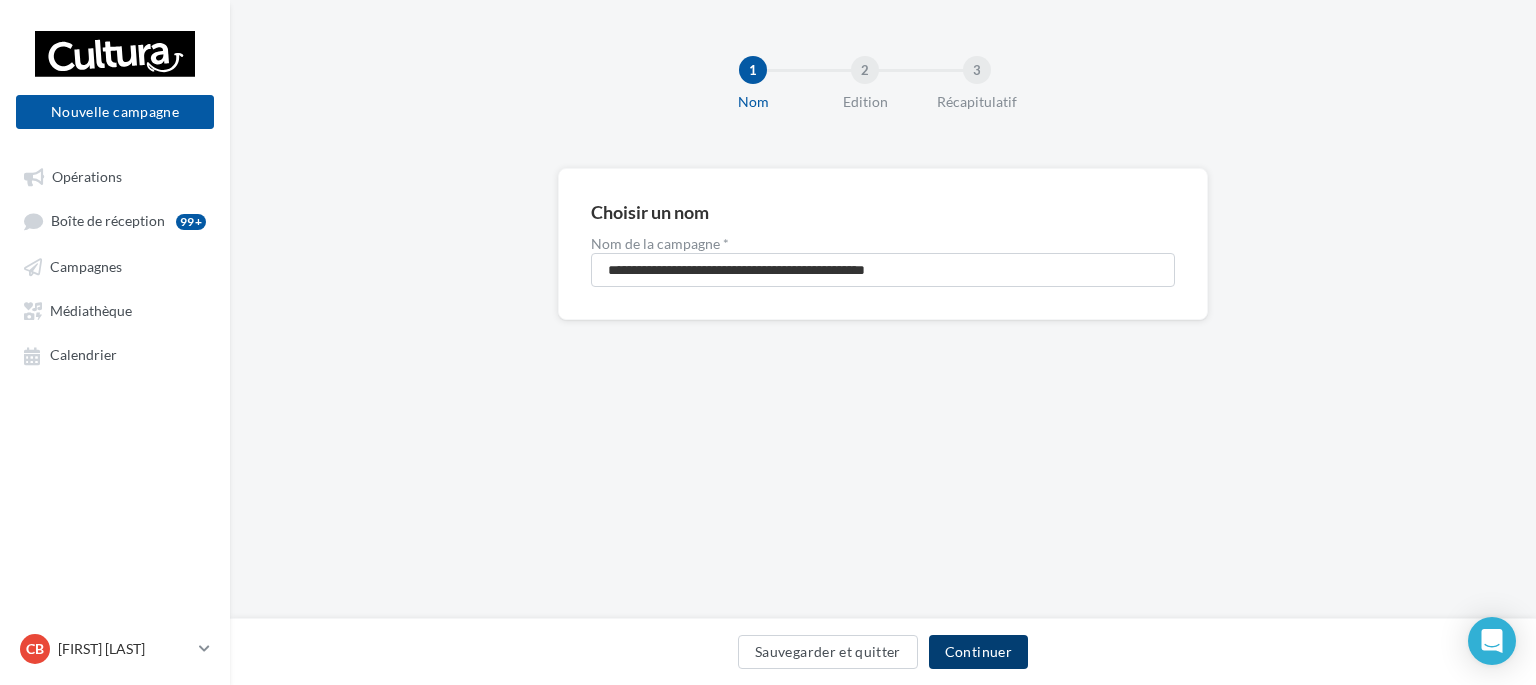 click on "Continuer" at bounding box center (978, 652) 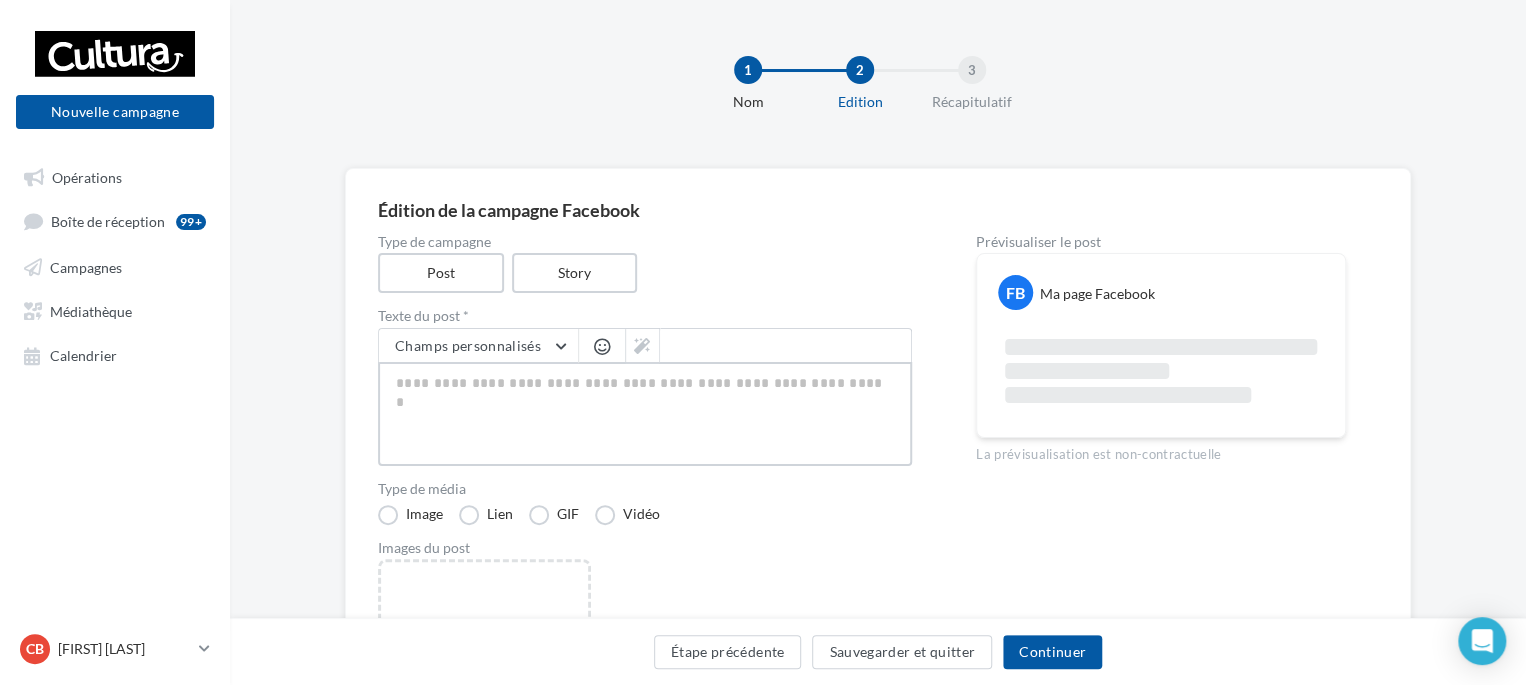 click at bounding box center [645, 414] 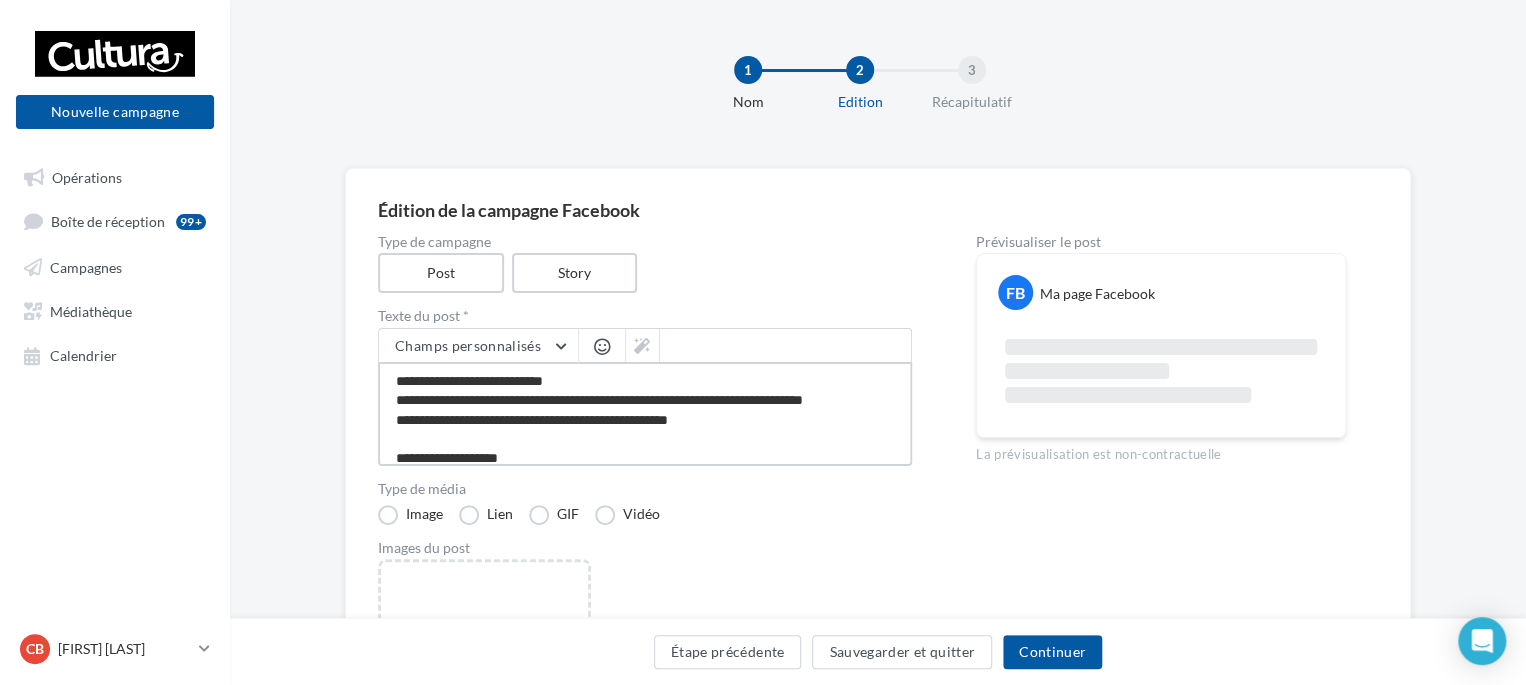 scroll, scrollTop: 10, scrollLeft: 0, axis: vertical 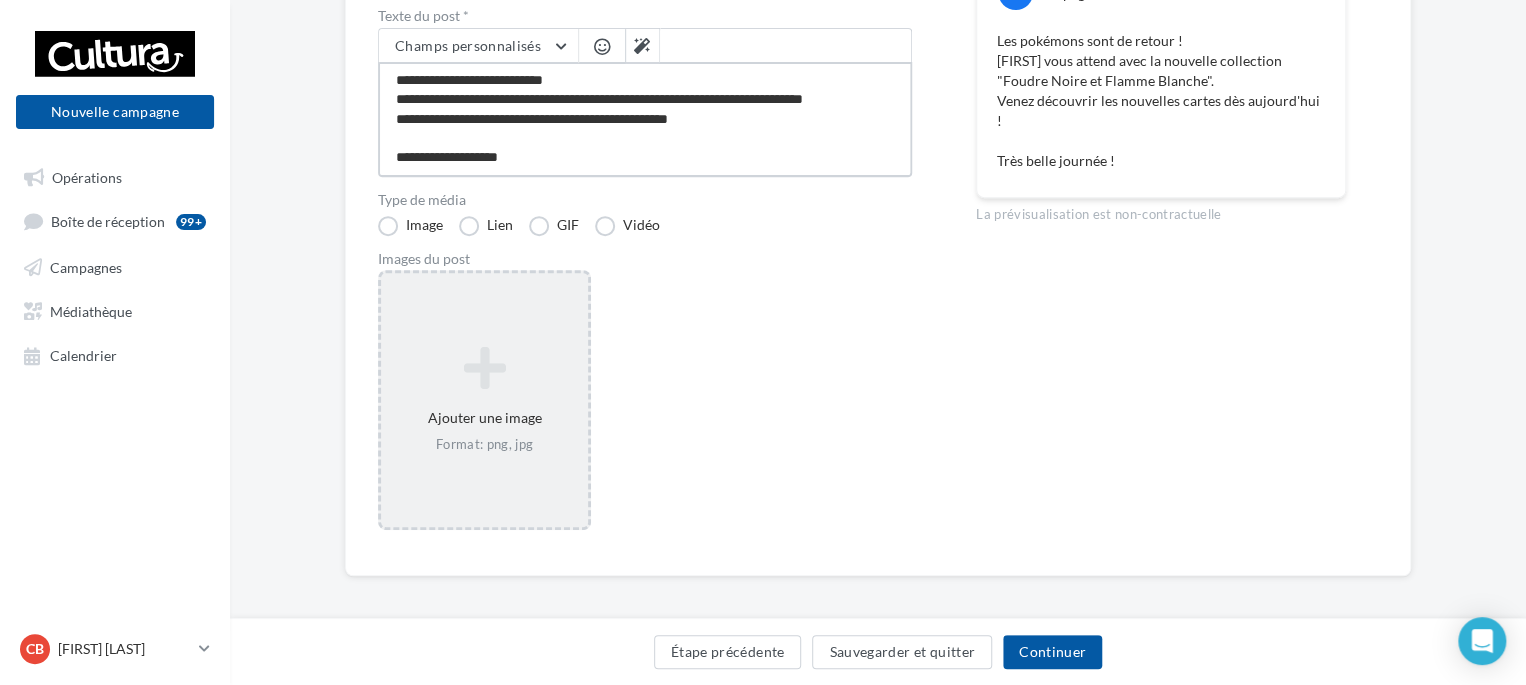 type on "**********" 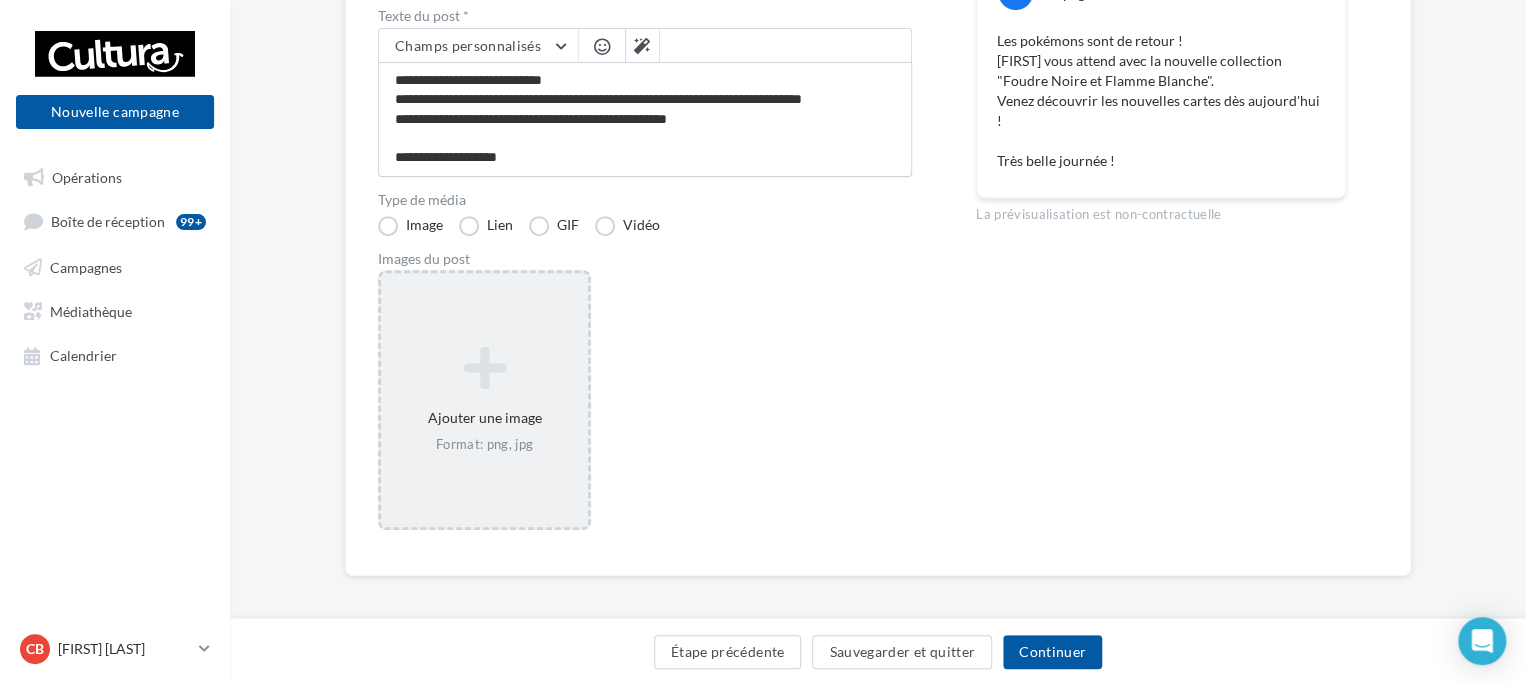 click on "Ajouter une image     Format: png, jpg" at bounding box center [484, 400] 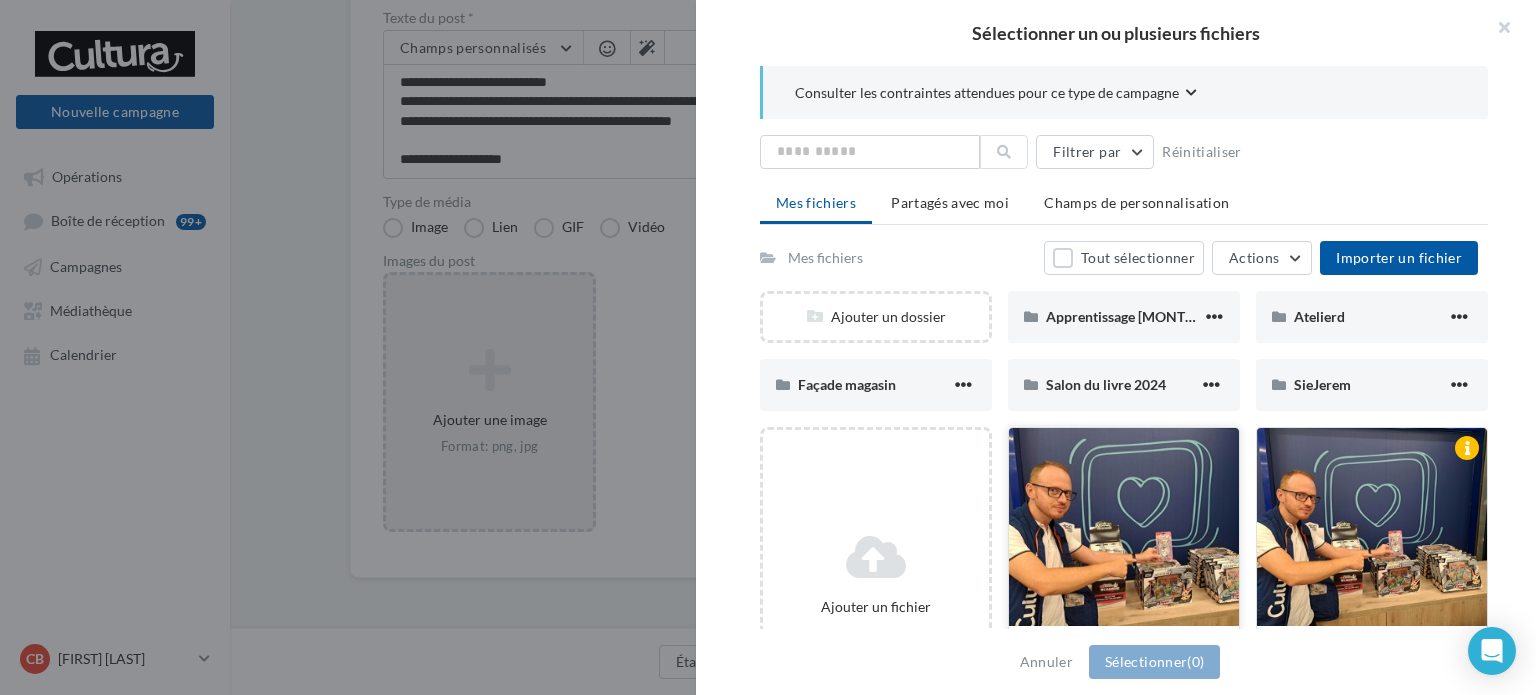 click at bounding box center [1124, 528] 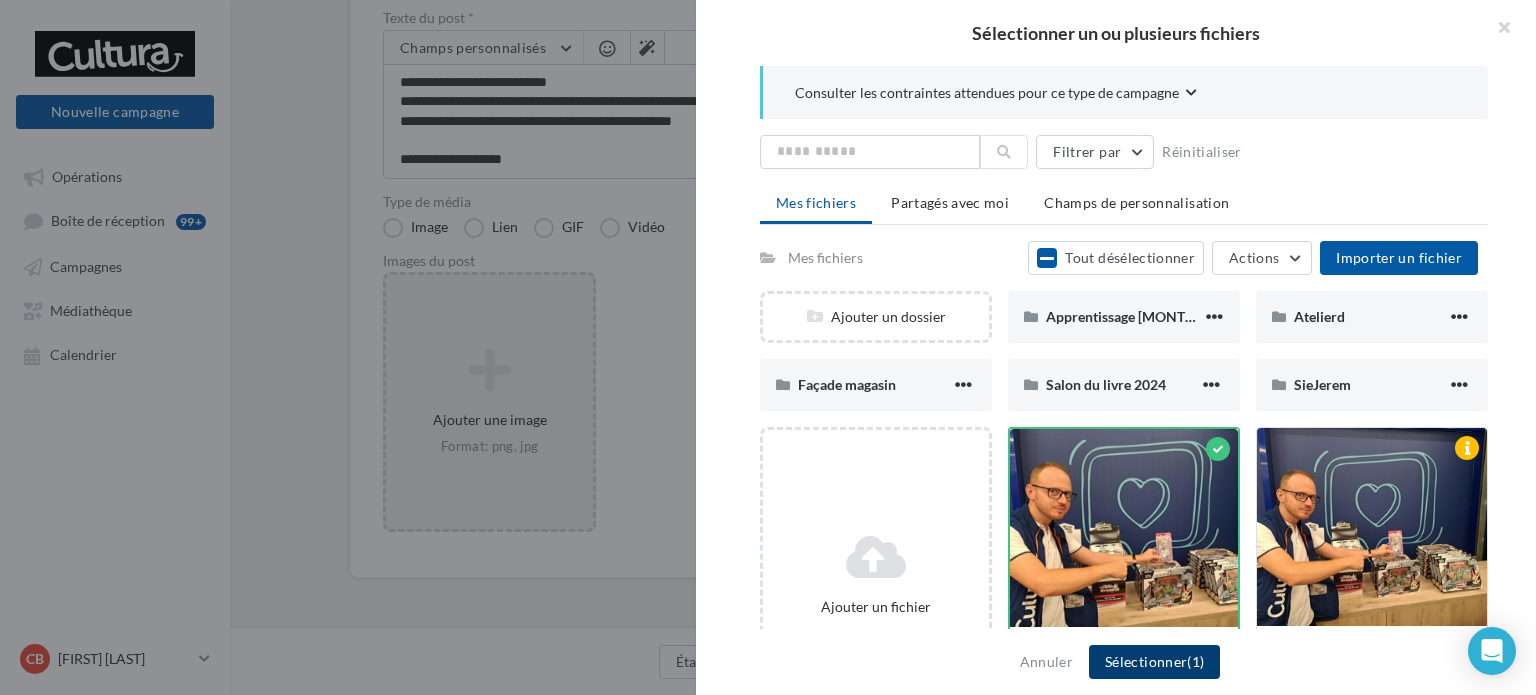 click on "Sélectionner   (1)" at bounding box center (1154, 662) 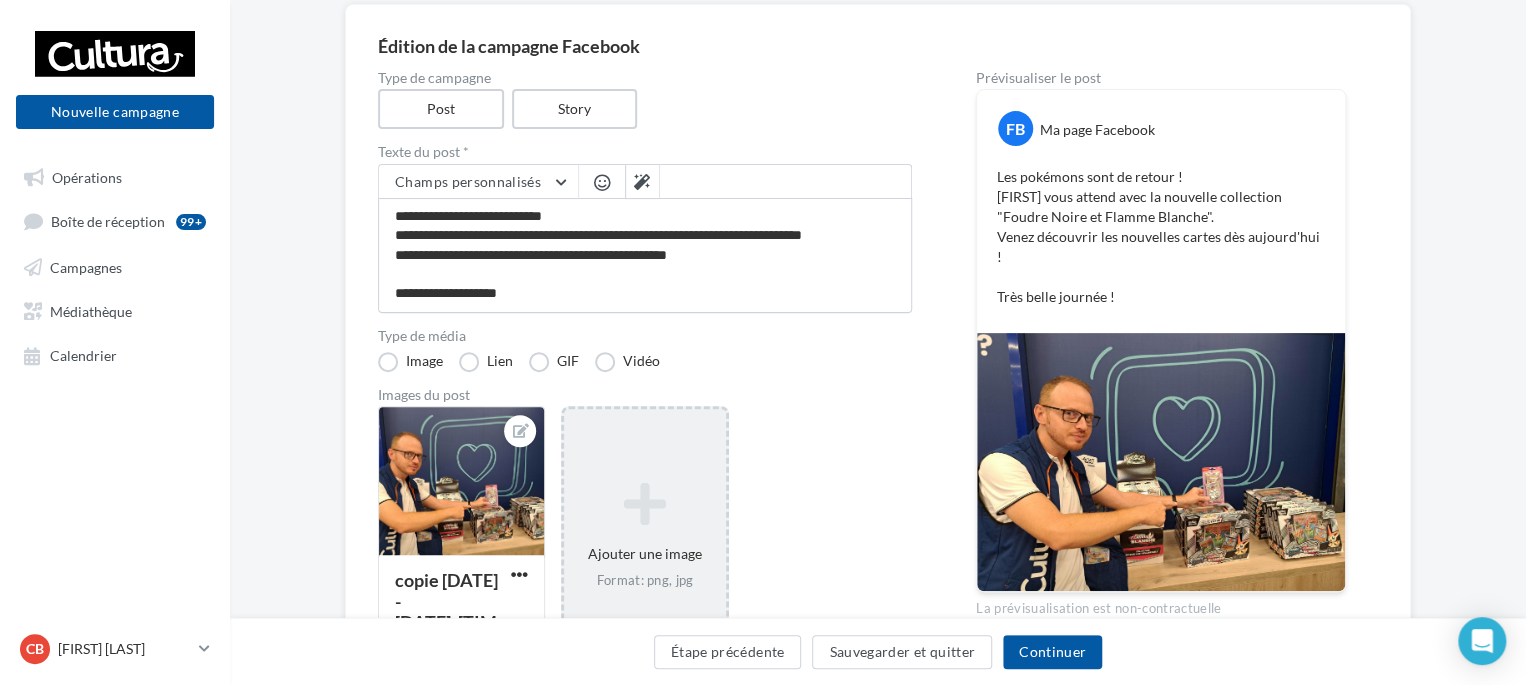 scroll, scrollTop: 200, scrollLeft: 0, axis: vertical 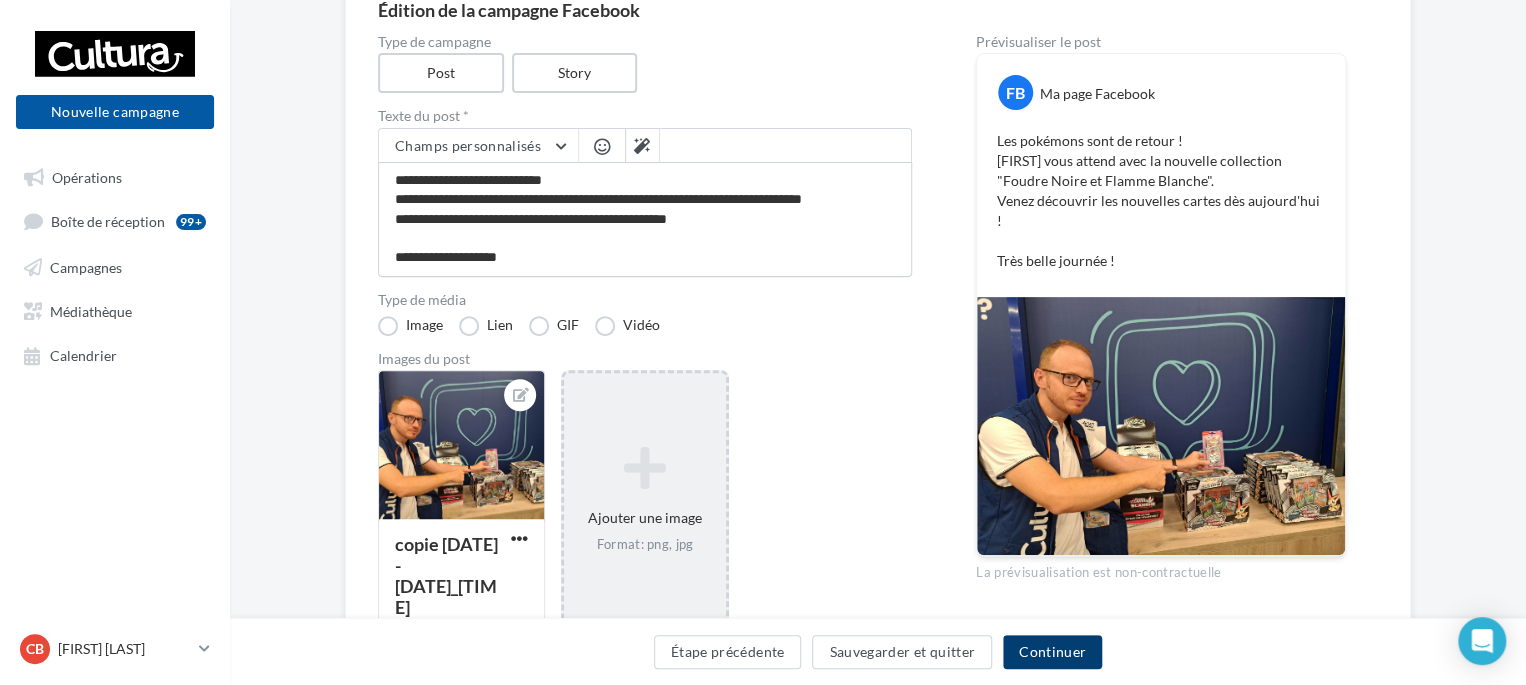 click on "Continuer" at bounding box center [1052, 652] 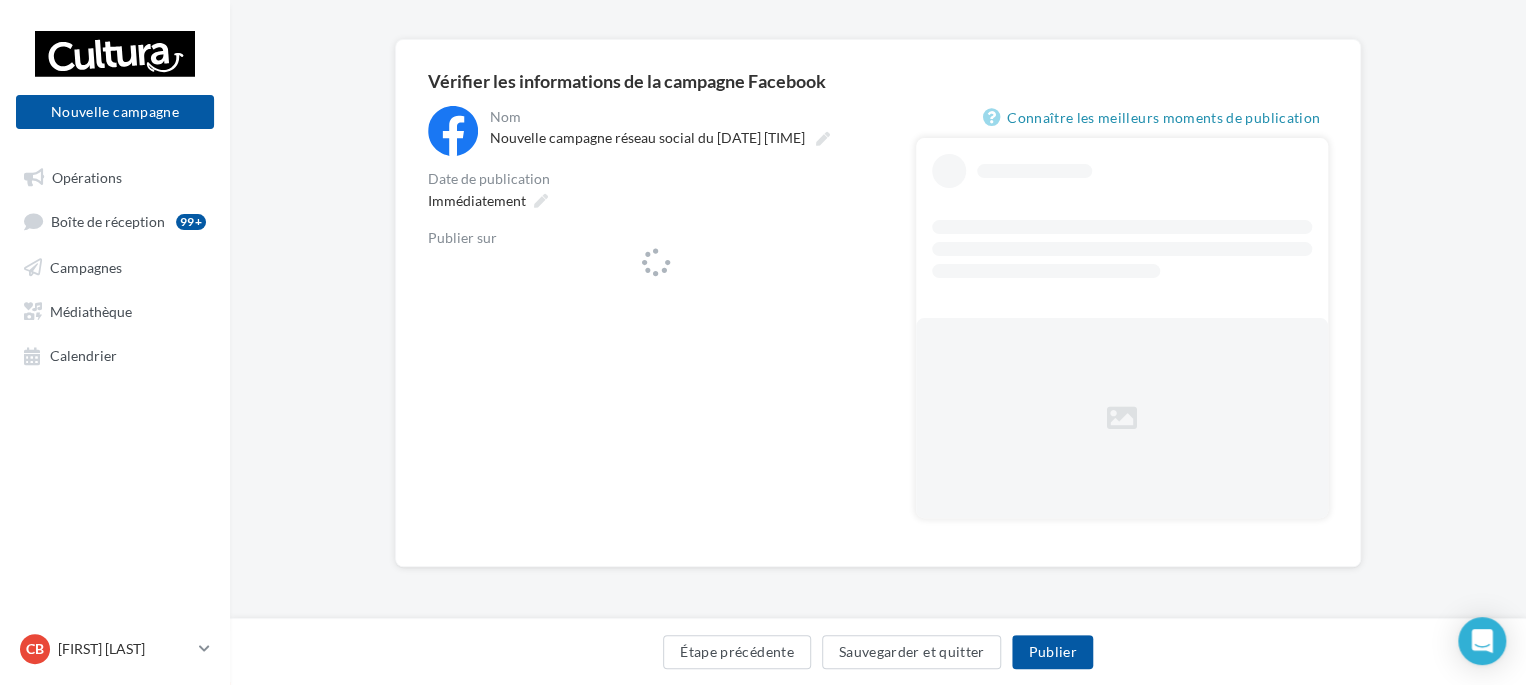 scroll, scrollTop: 0, scrollLeft: 0, axis: both 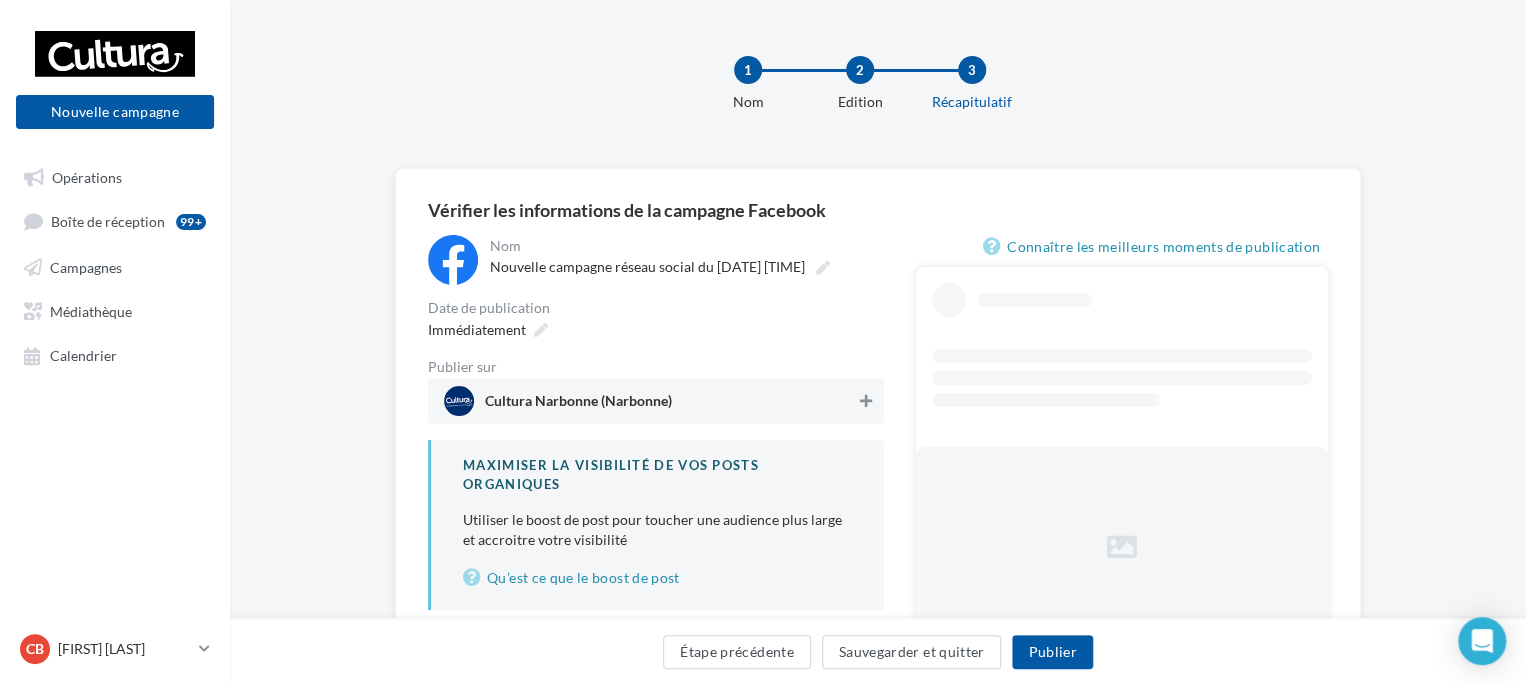 click at bounding box center [866, 401] 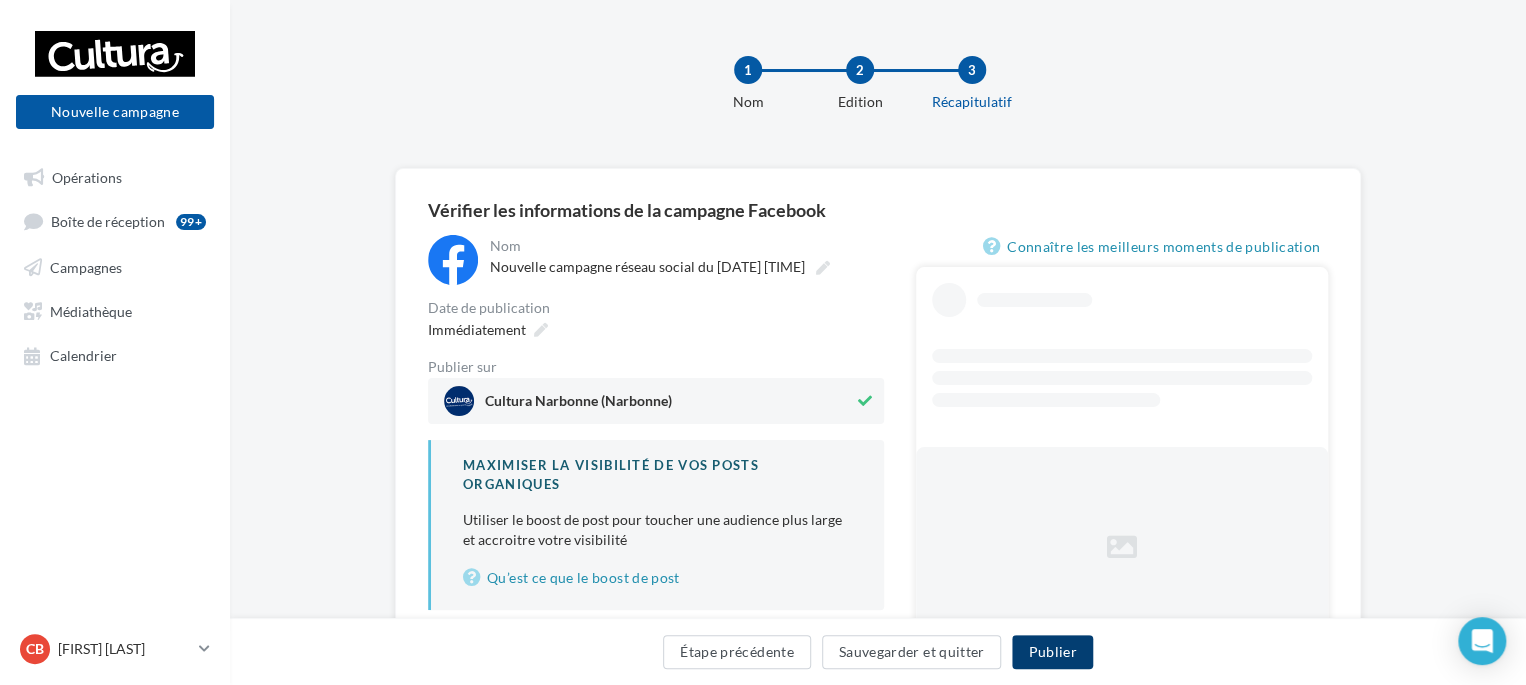 click on "Publier" at bounding box center (1052, 652) 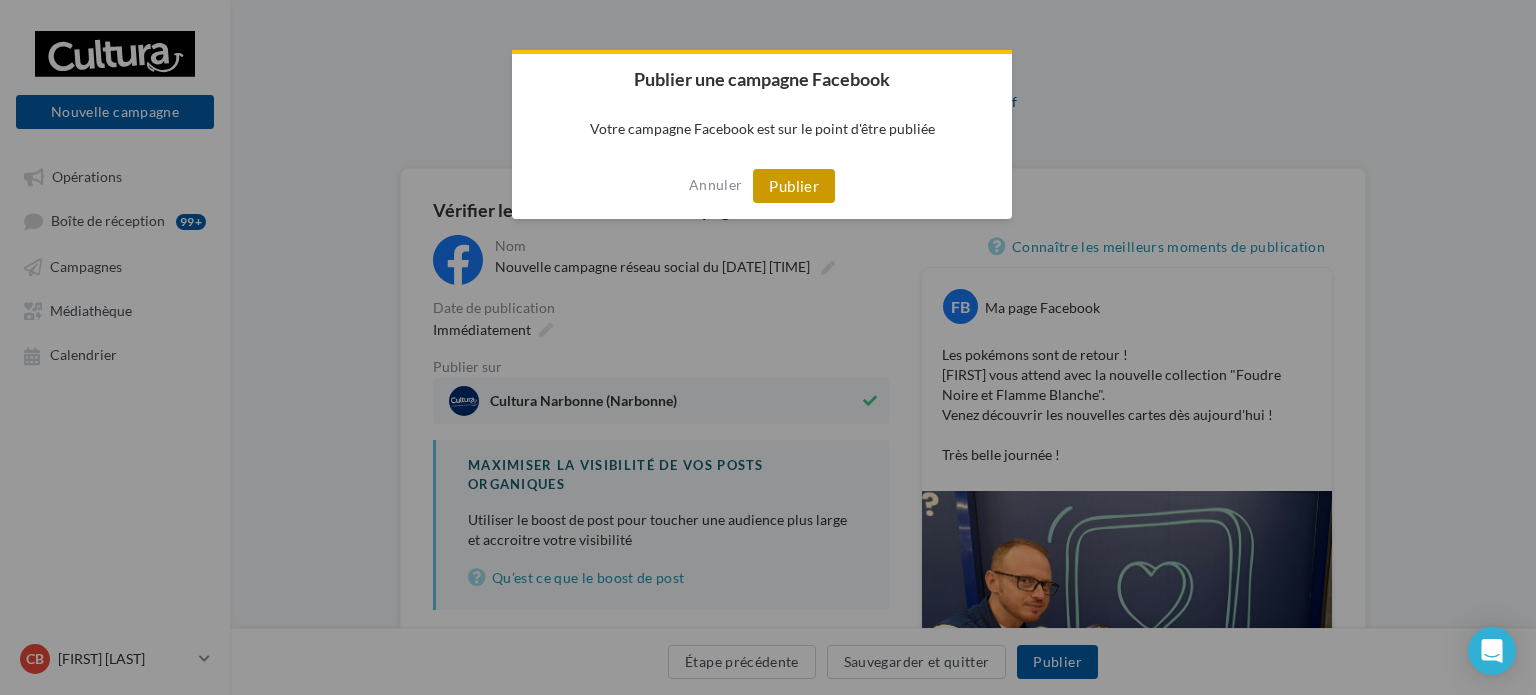 click on "Publier" at bounding box center [794, 186] 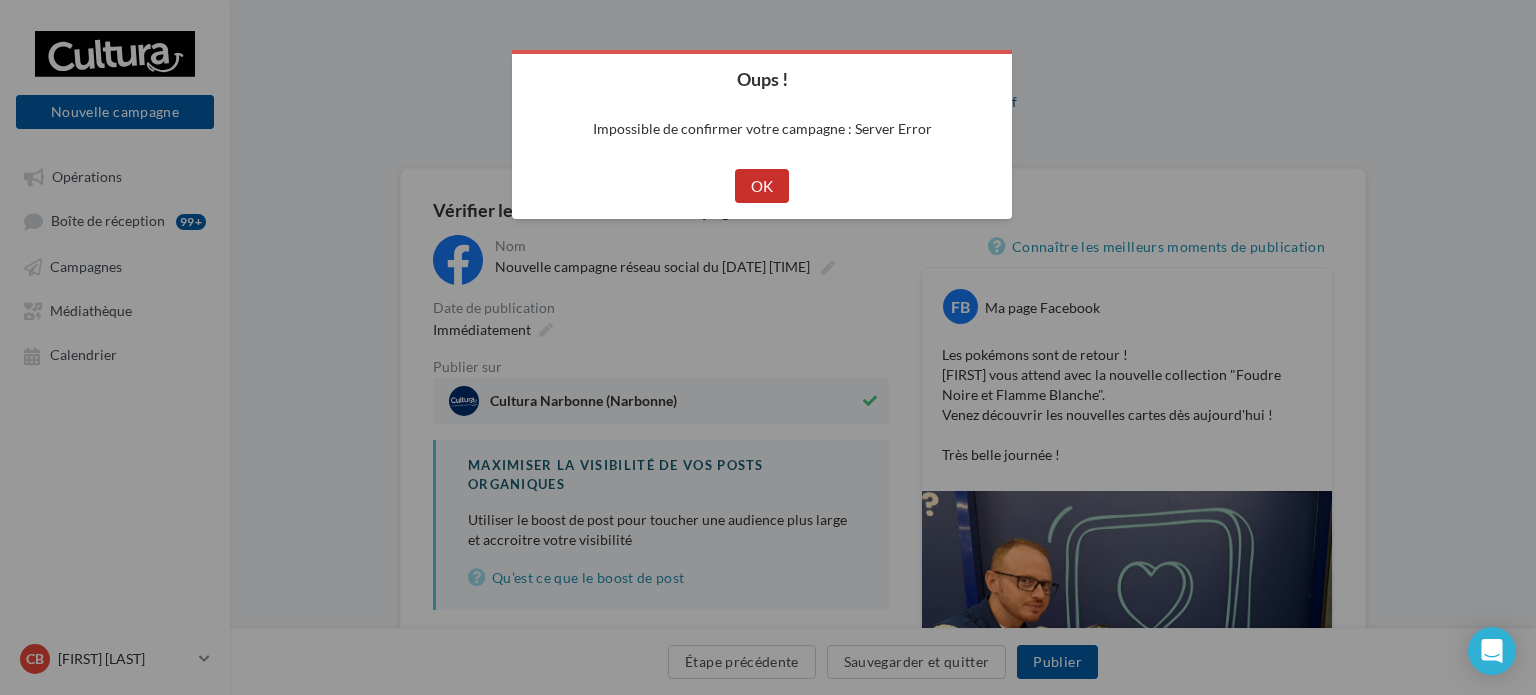 click on "OK" at bounding box center (762, 186) 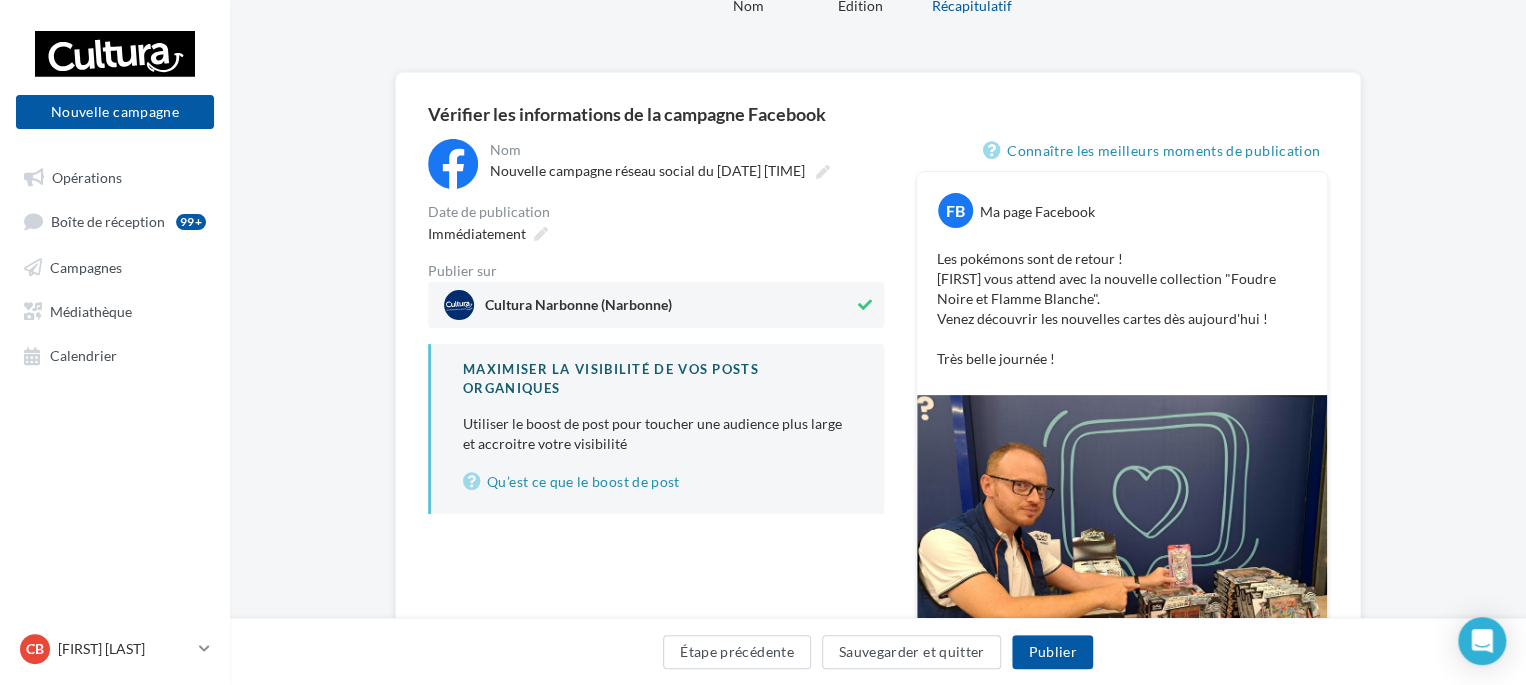 scroll, scrollTop: 71, scrollLeft: 0, axis: vertical 